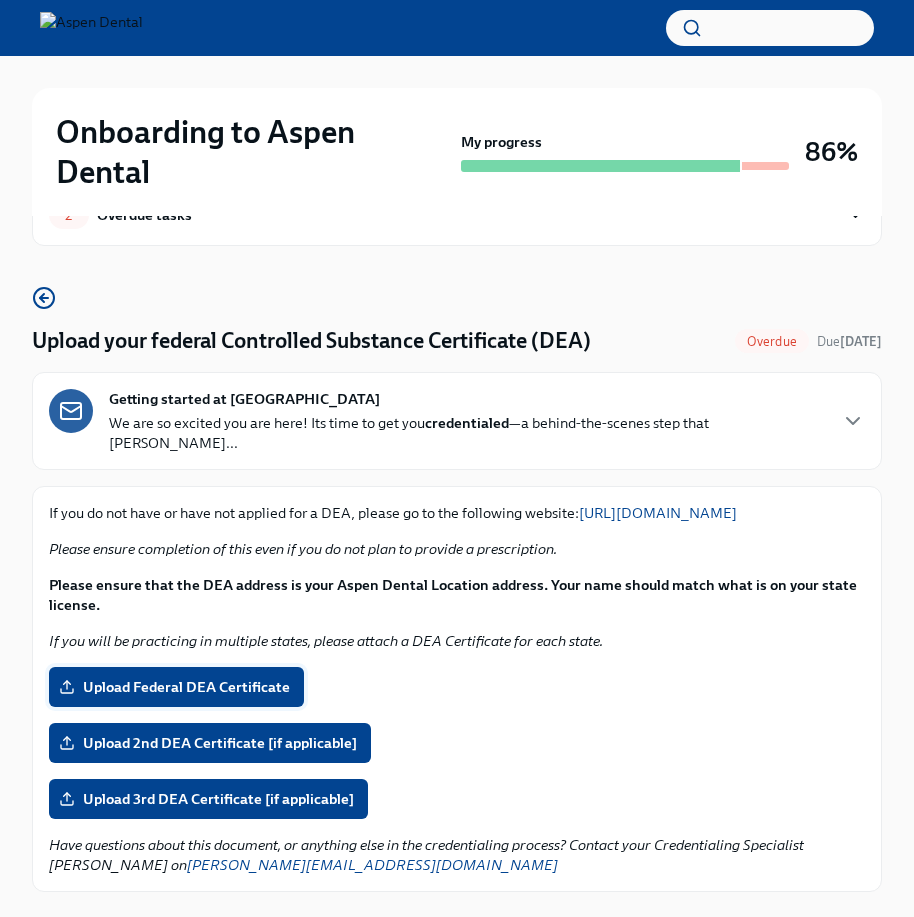 scroll, scrollTop: 100, scrollLeft: 0, axis: vertical 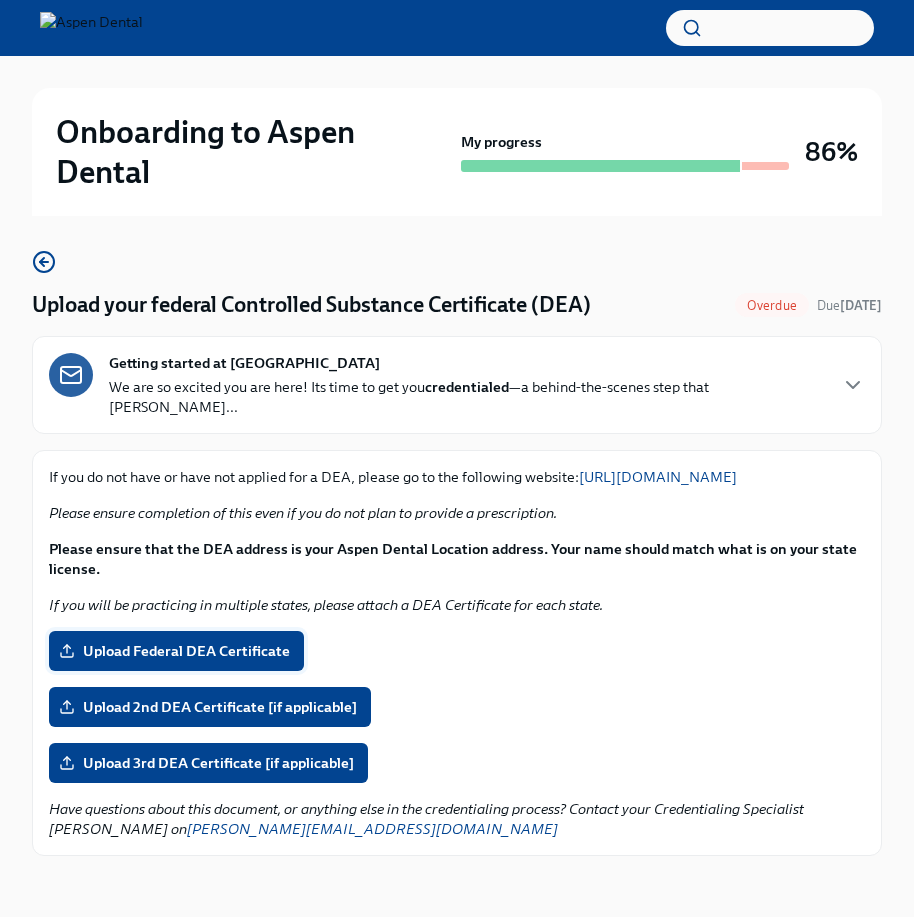 click on "Upload Federal DEA Certificate" at bounding box center (176, 651) 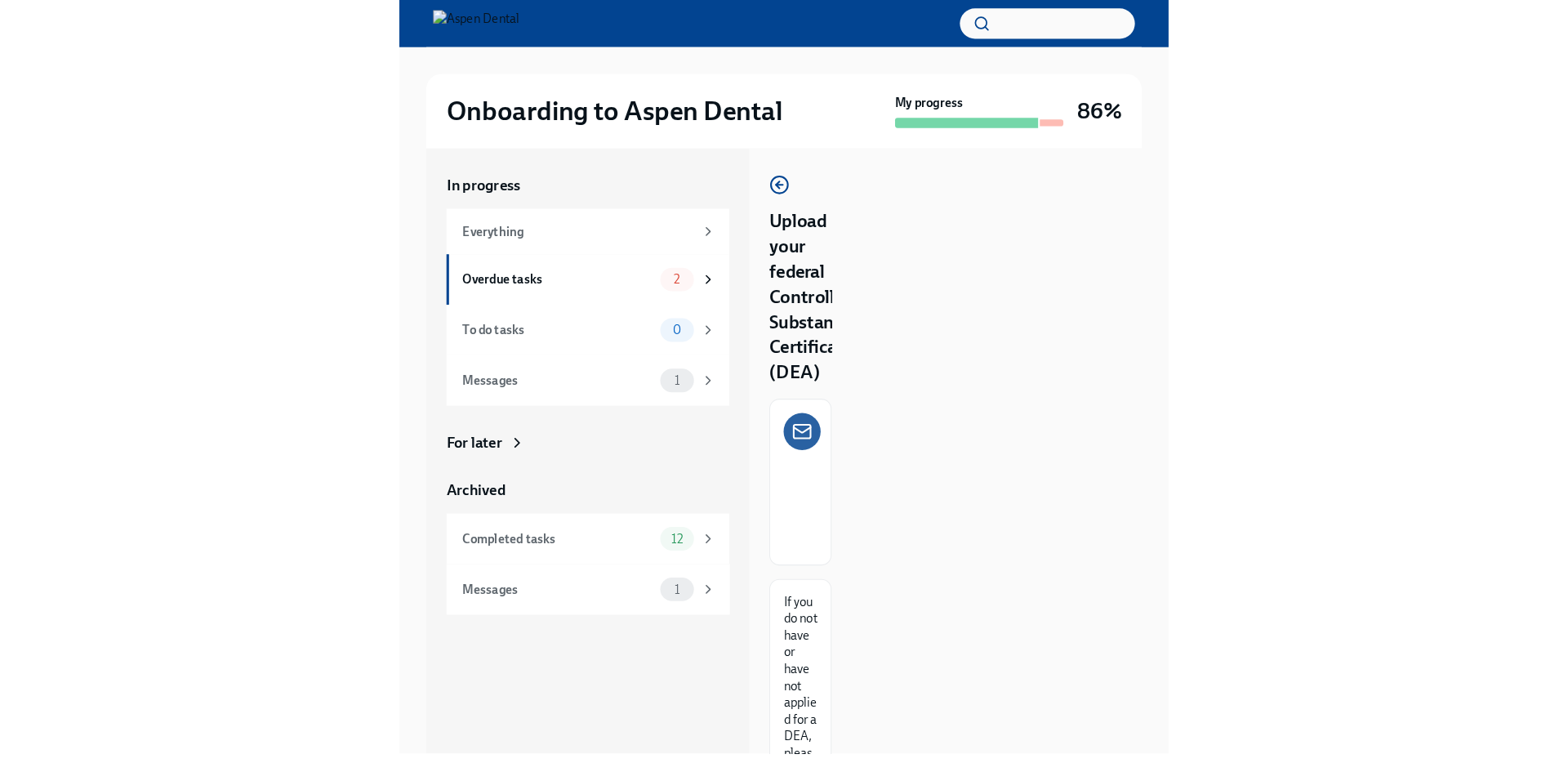 scroll, scrollTop: 0, scrollLeft: 0, axis: both 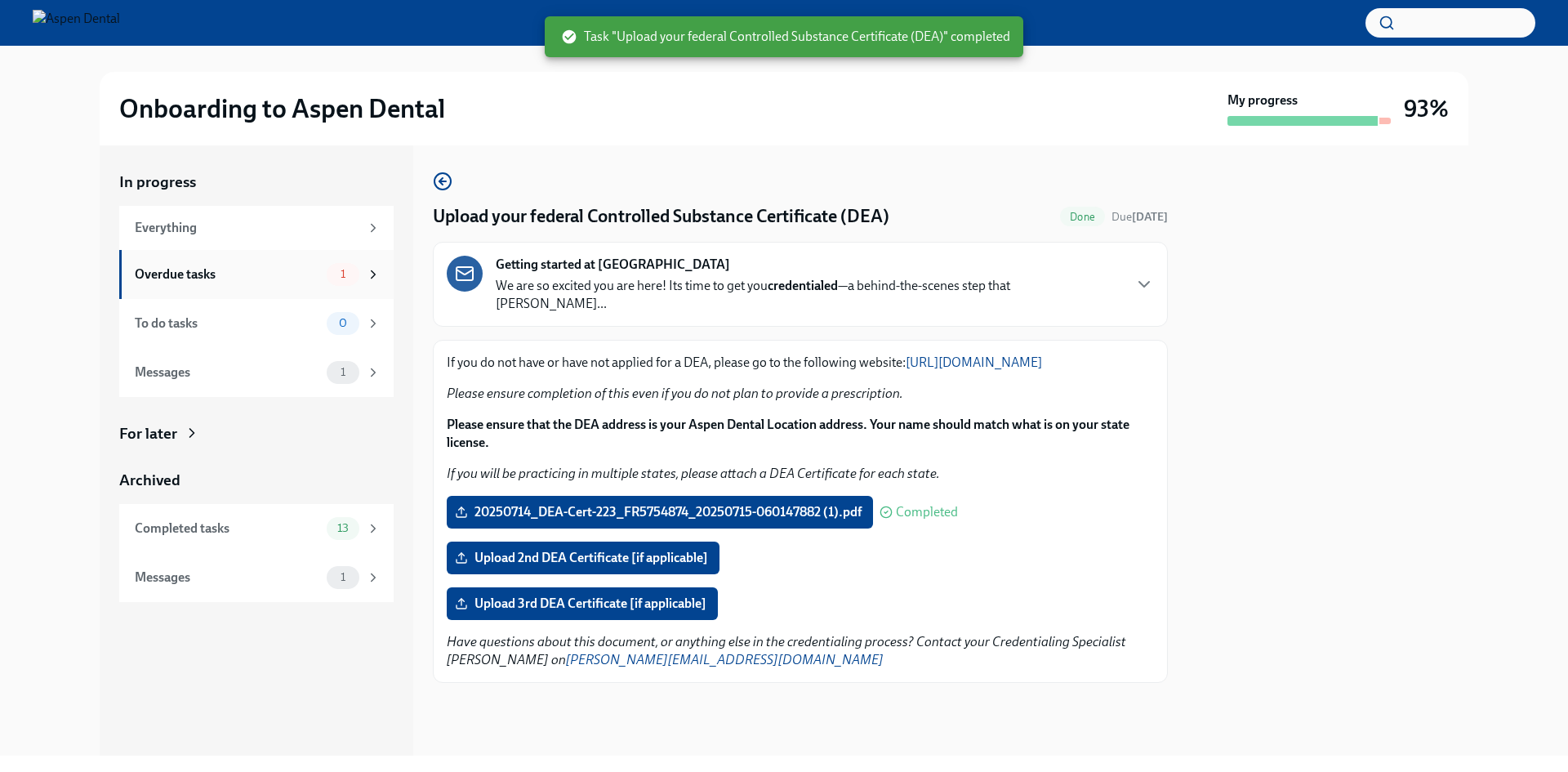 click on "Overdue tasks" at bounding box center [227, 274] 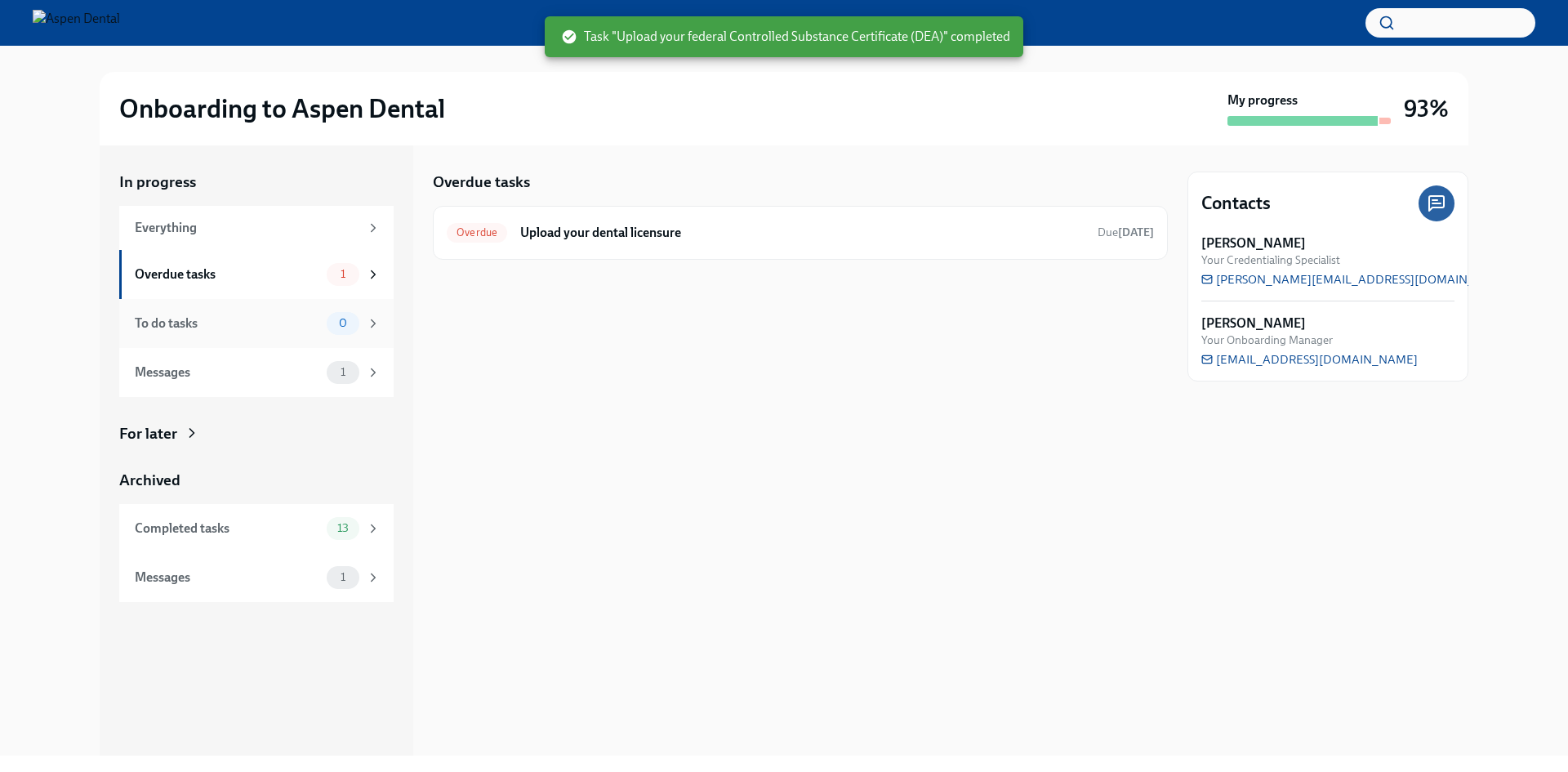 click on "To do tasks" at bounding box center [227, 324] 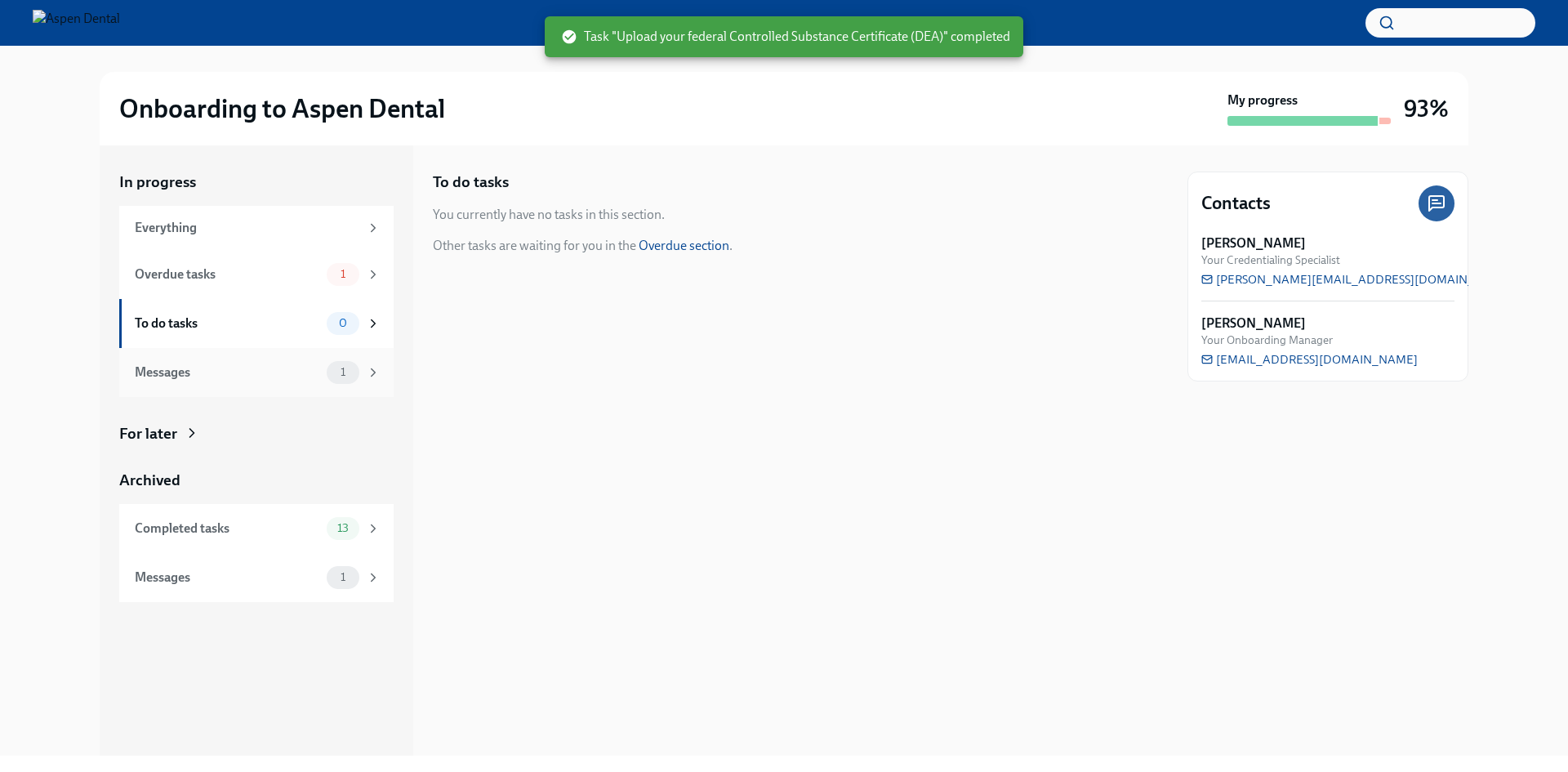 click on "Messages 1" at bounding box center [256, 373] 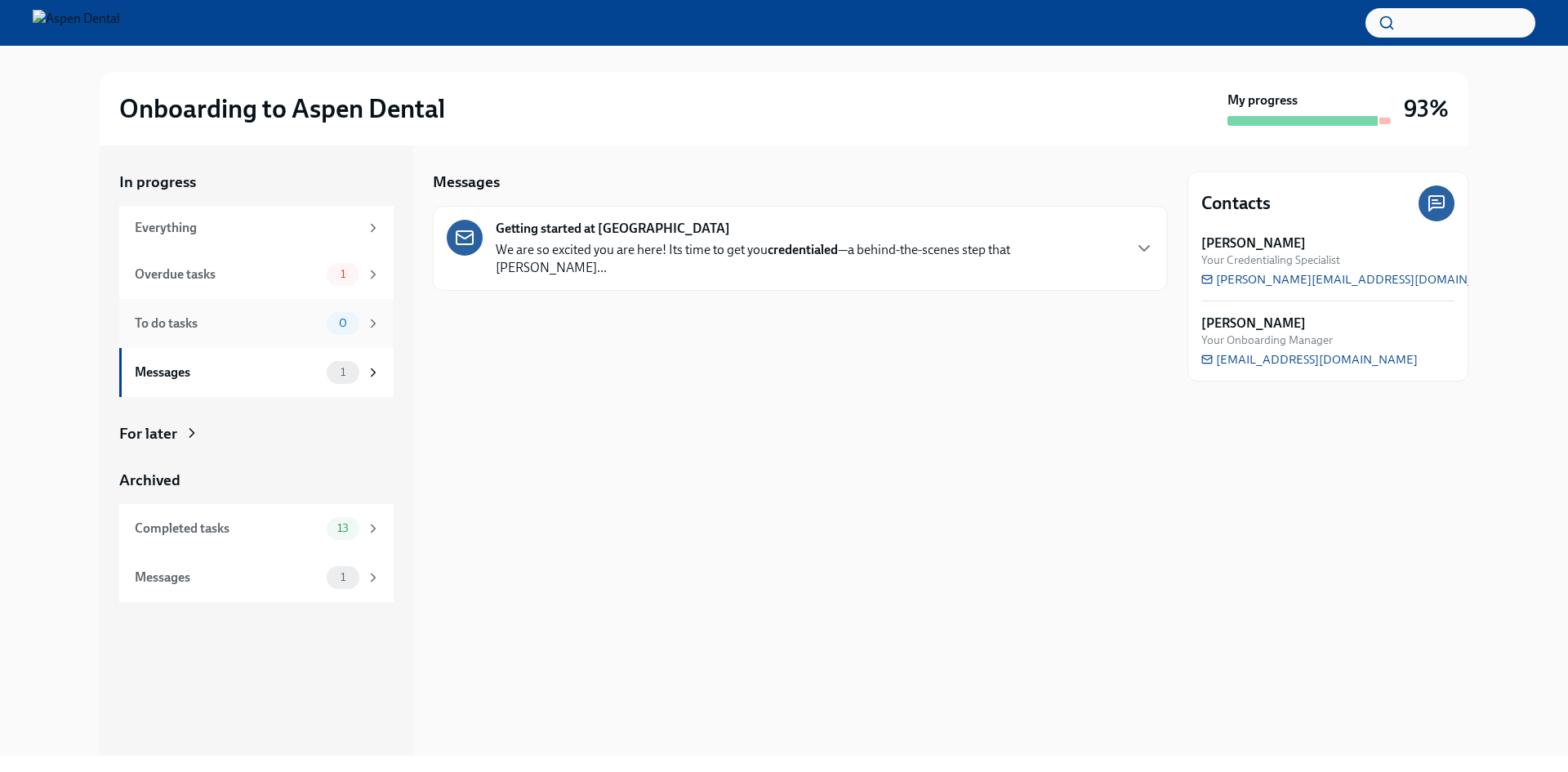 click on "To do tasks 0" at bounding box center (257, 324) 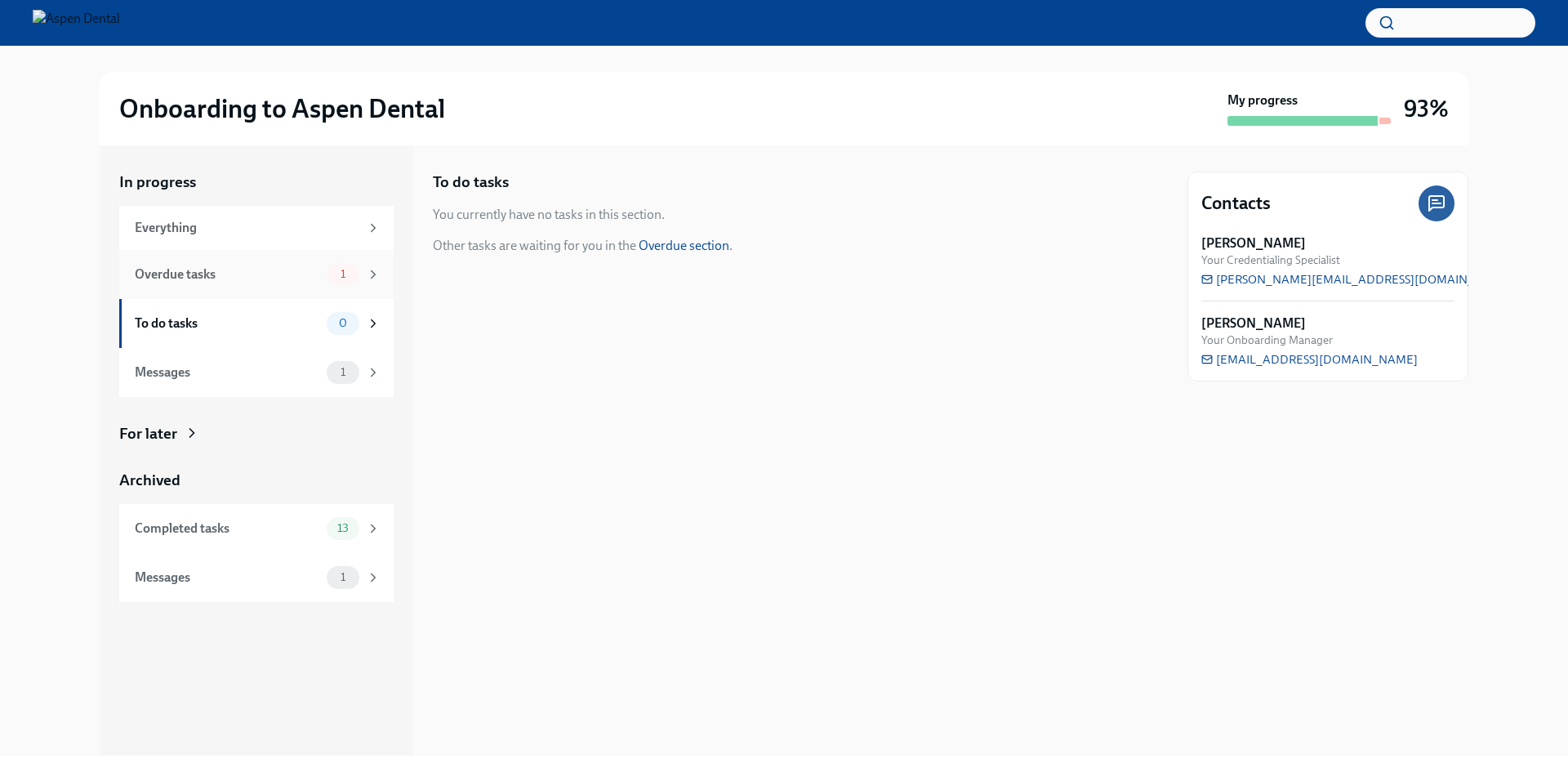 click on "Overdue tasks" at bounding box center [227, 274] 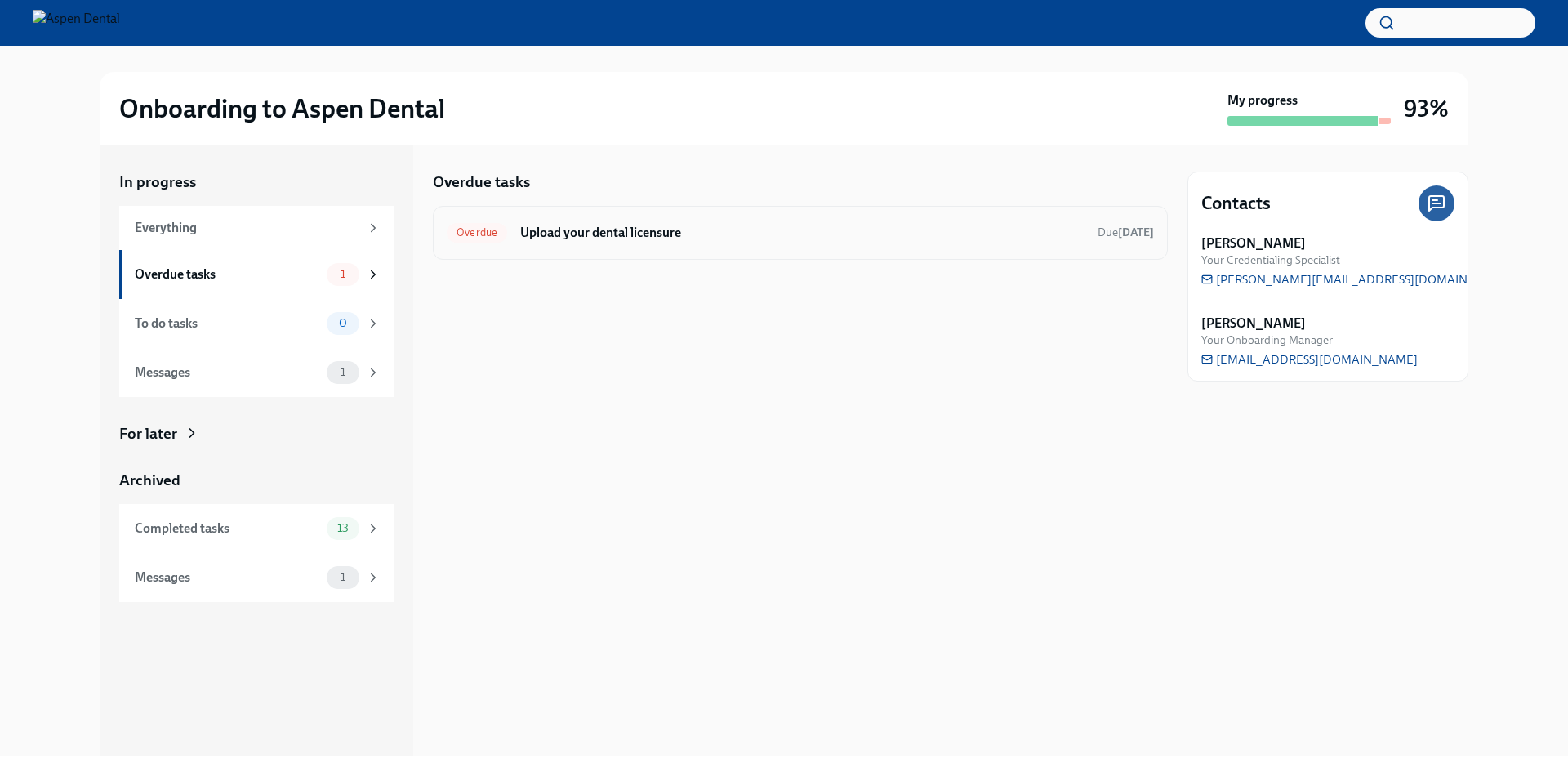 click on "Upload your dental licensure" at bounding box center (802, 233) 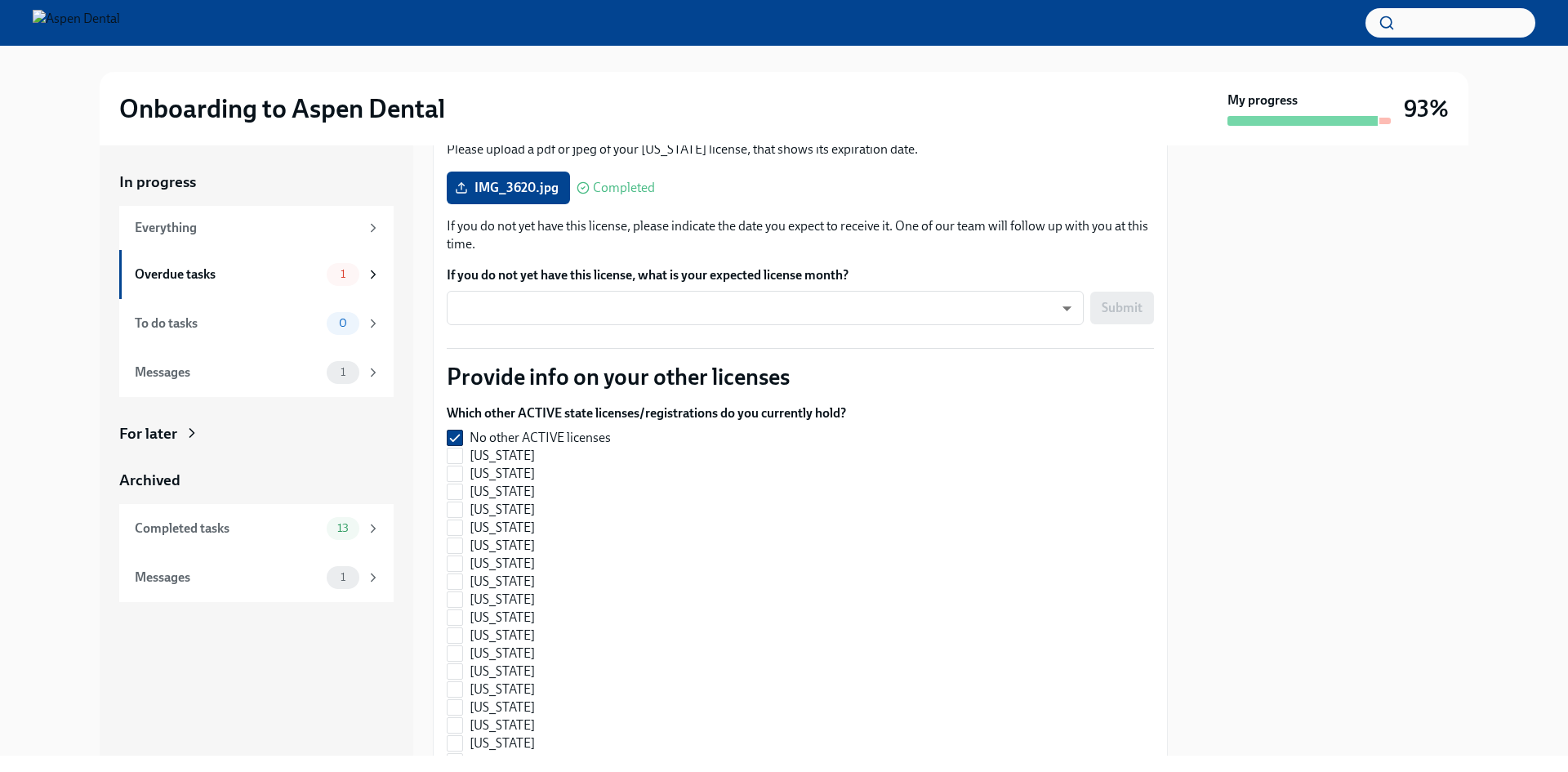scroll, scrollTop: 0, scrollLeft: 0, axis: both 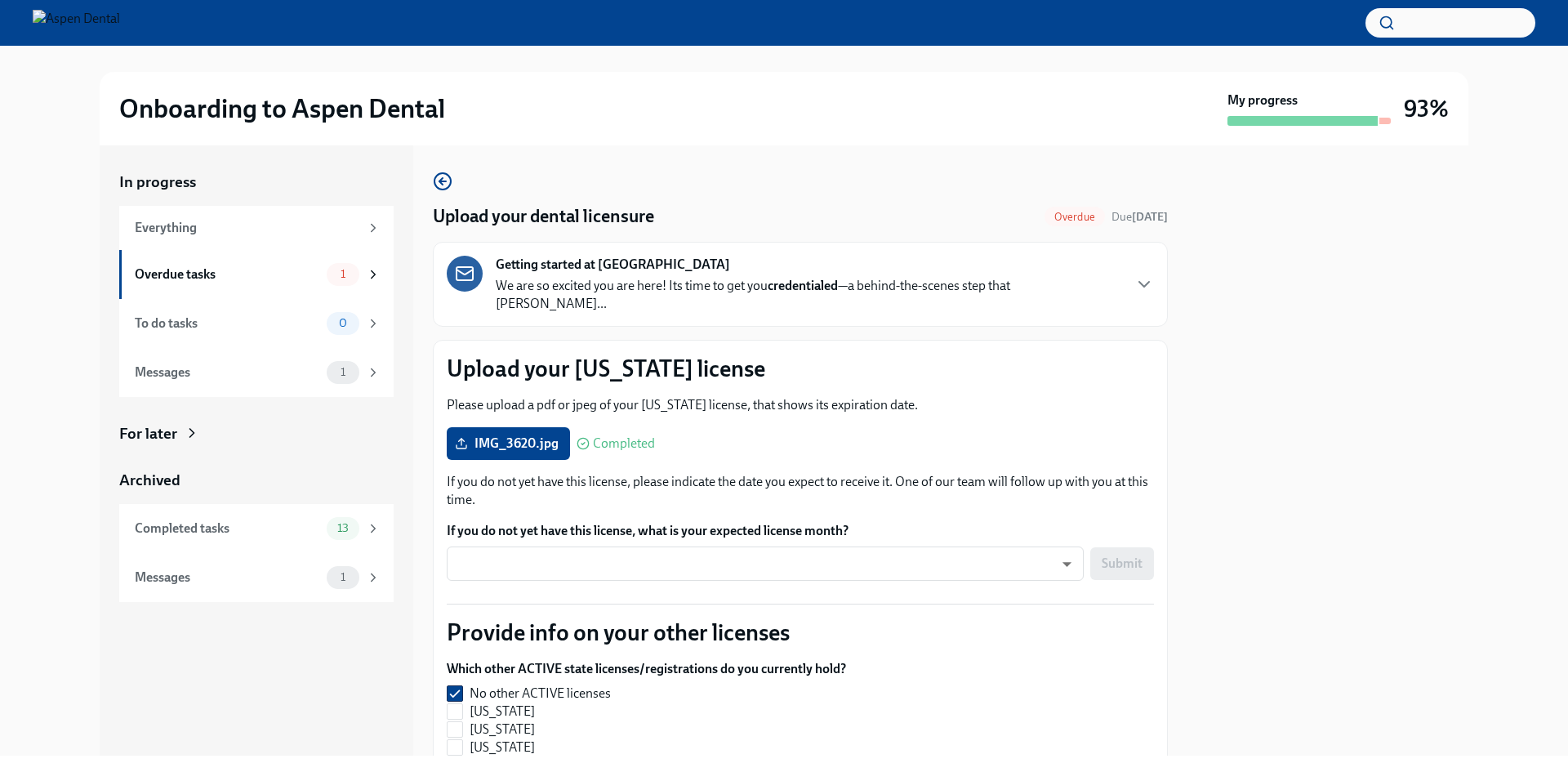 click on "Getting started at Aspen Dental We are so excited you are here! Its time to get you  credentialed —a behind-the-scenes step that confi..." at bounding box center [808, 284] 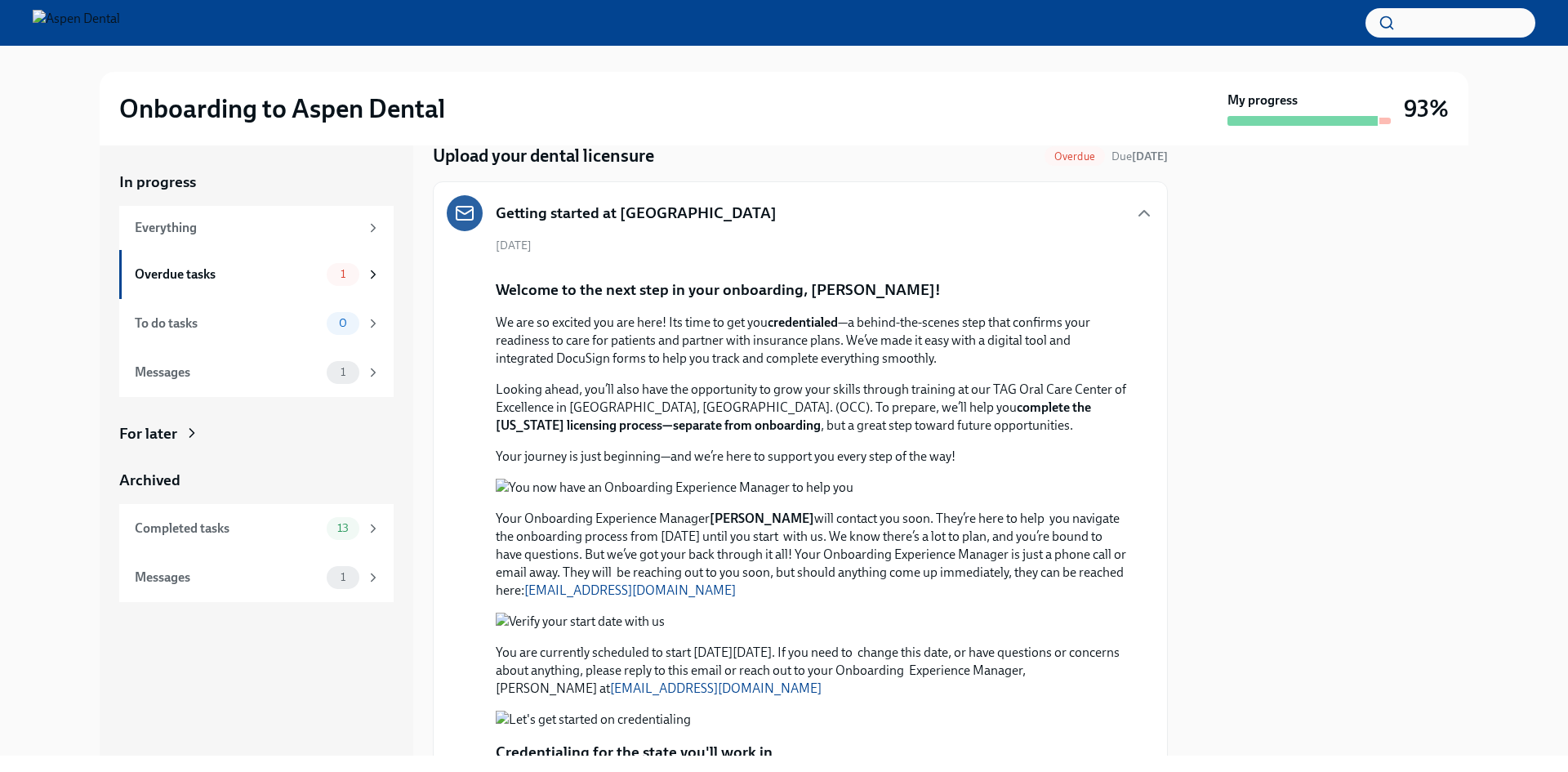 scroll, scrollTop: 0, scrollLeft: 0, axis: both 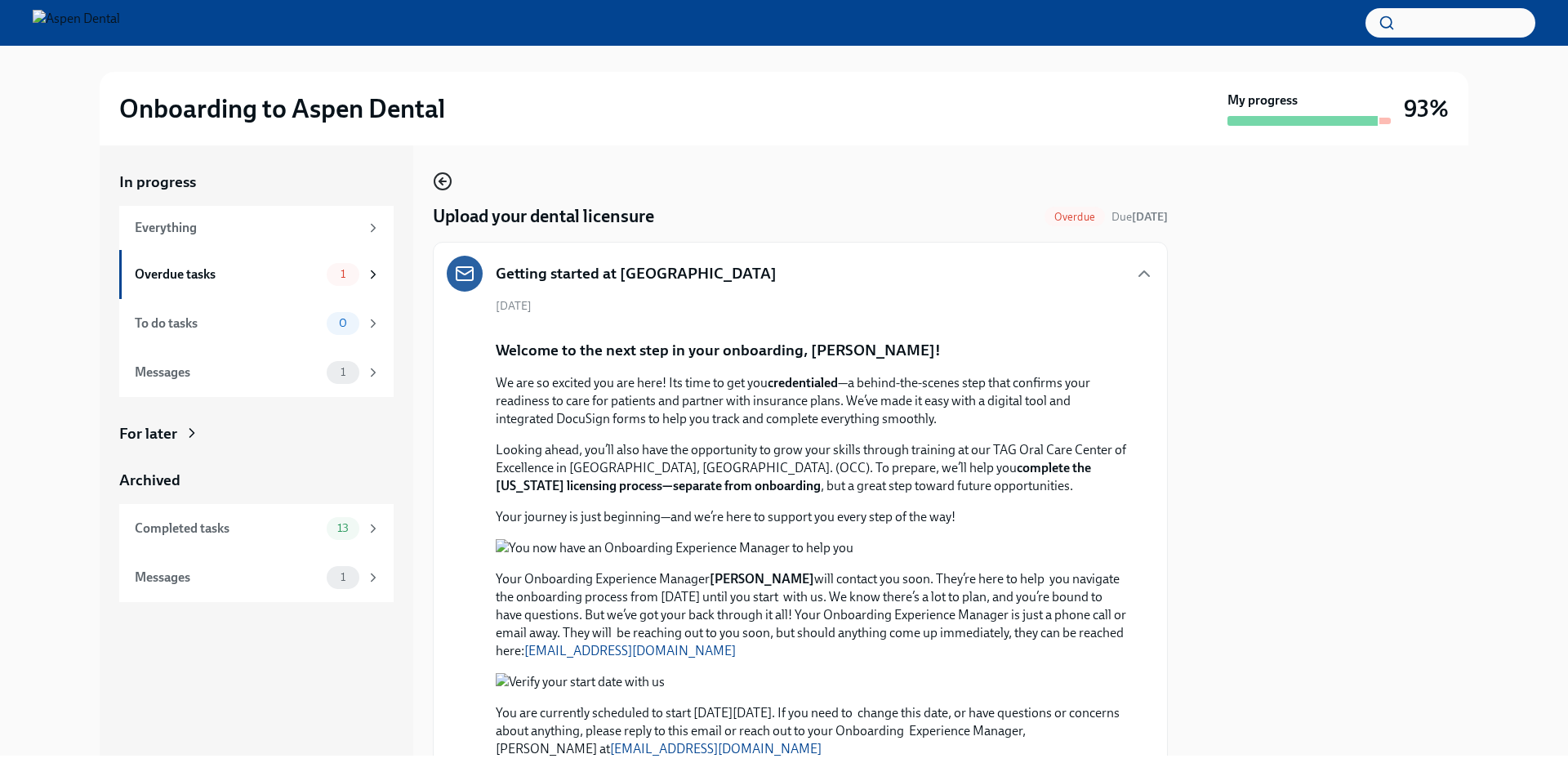 click 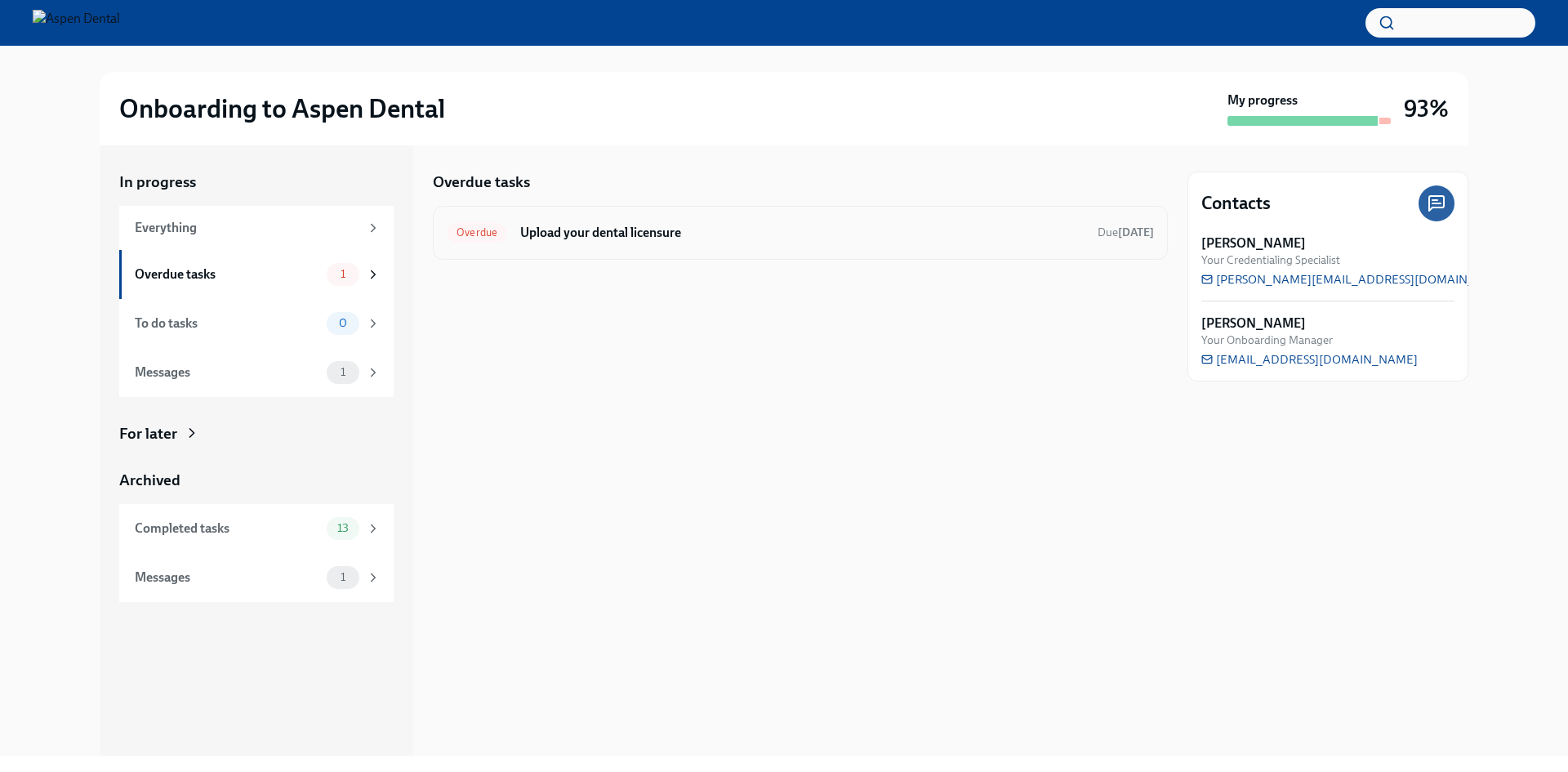 click on "Upload your dental licensure" at bounding box center [802, 233] 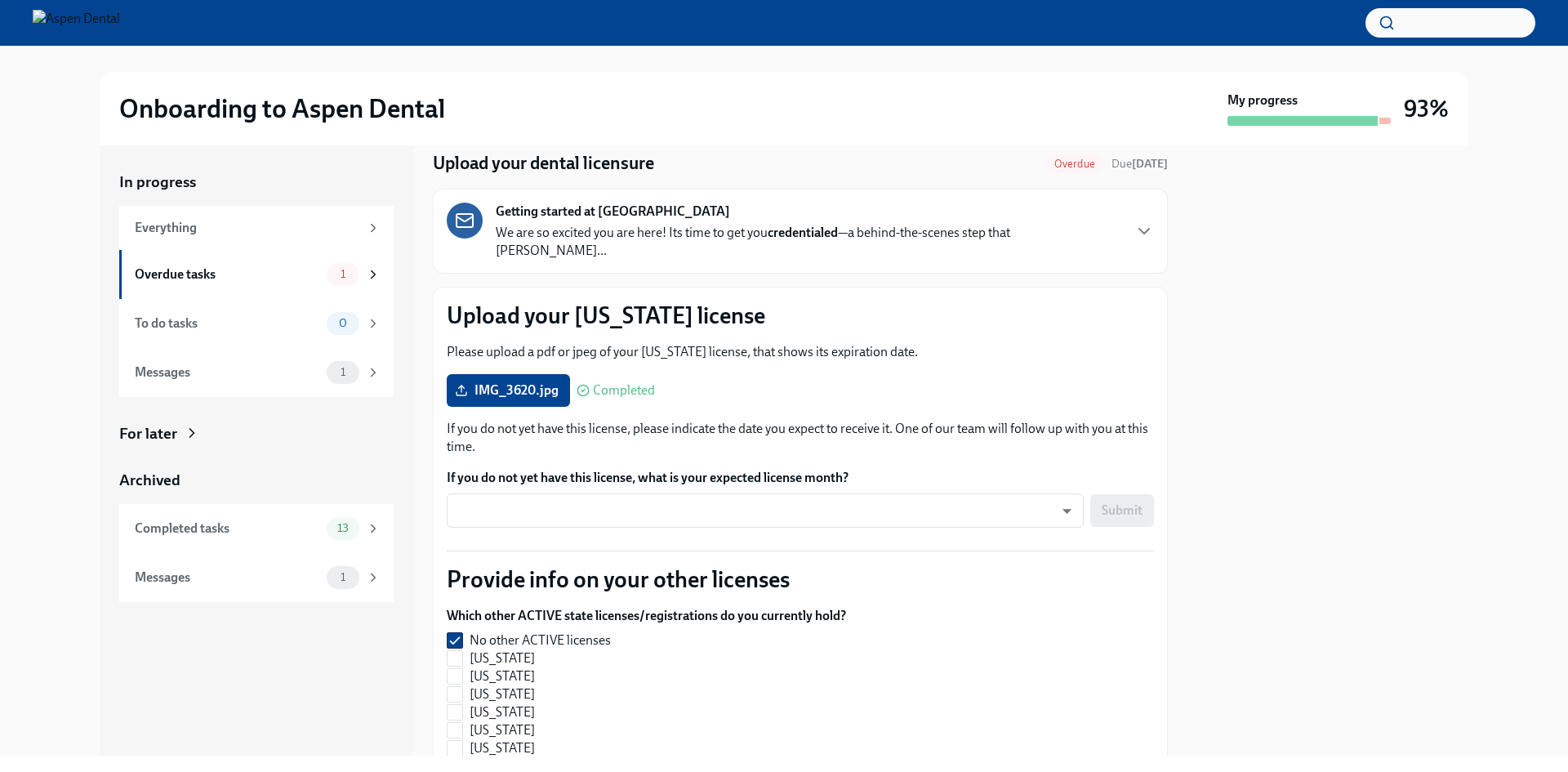 scroll, scrollTop: 82, scrollLeft: 0, axis: vertical 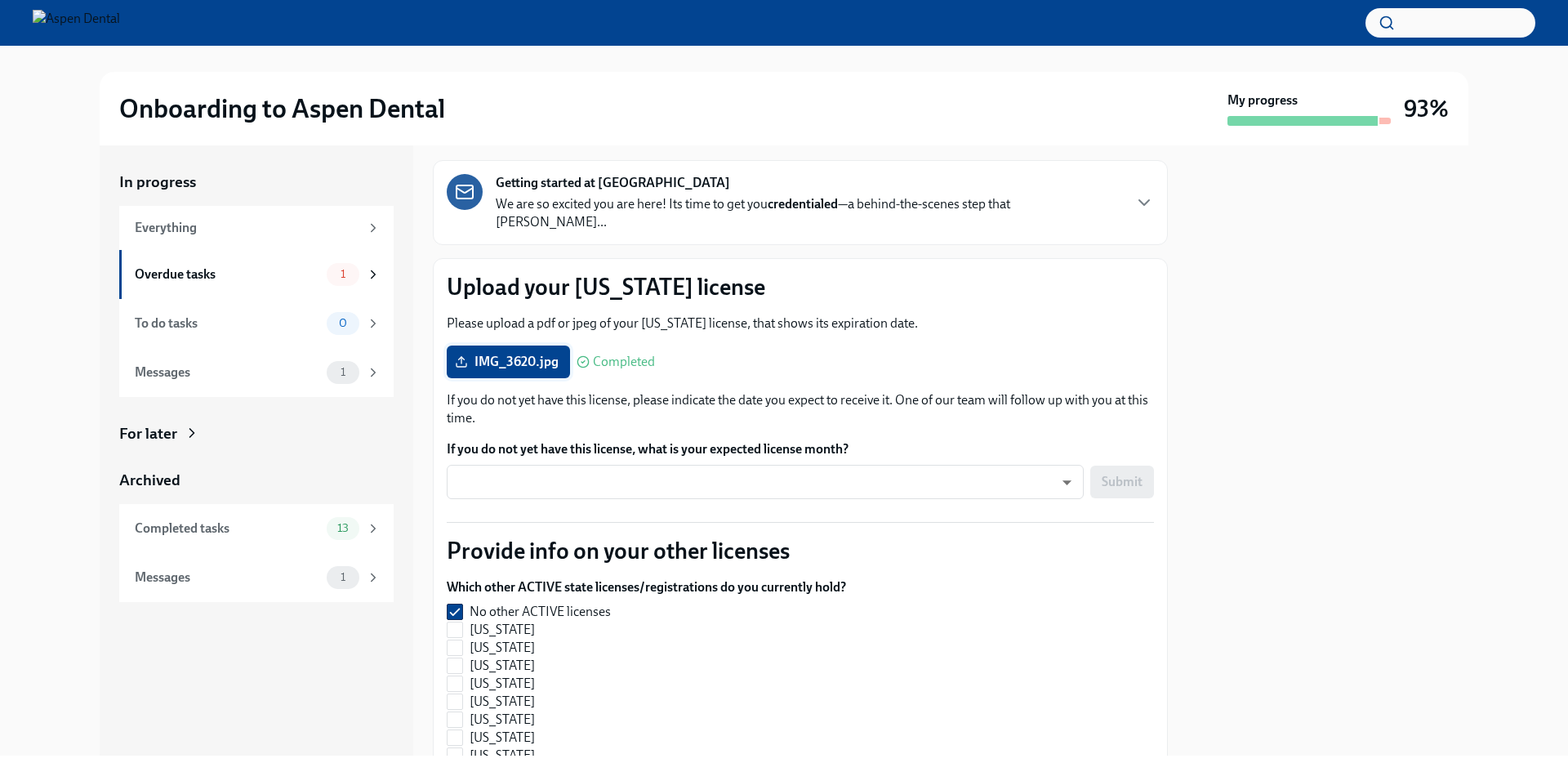 click on "IMG_3620.jpg" at bounding box center (508, 362) 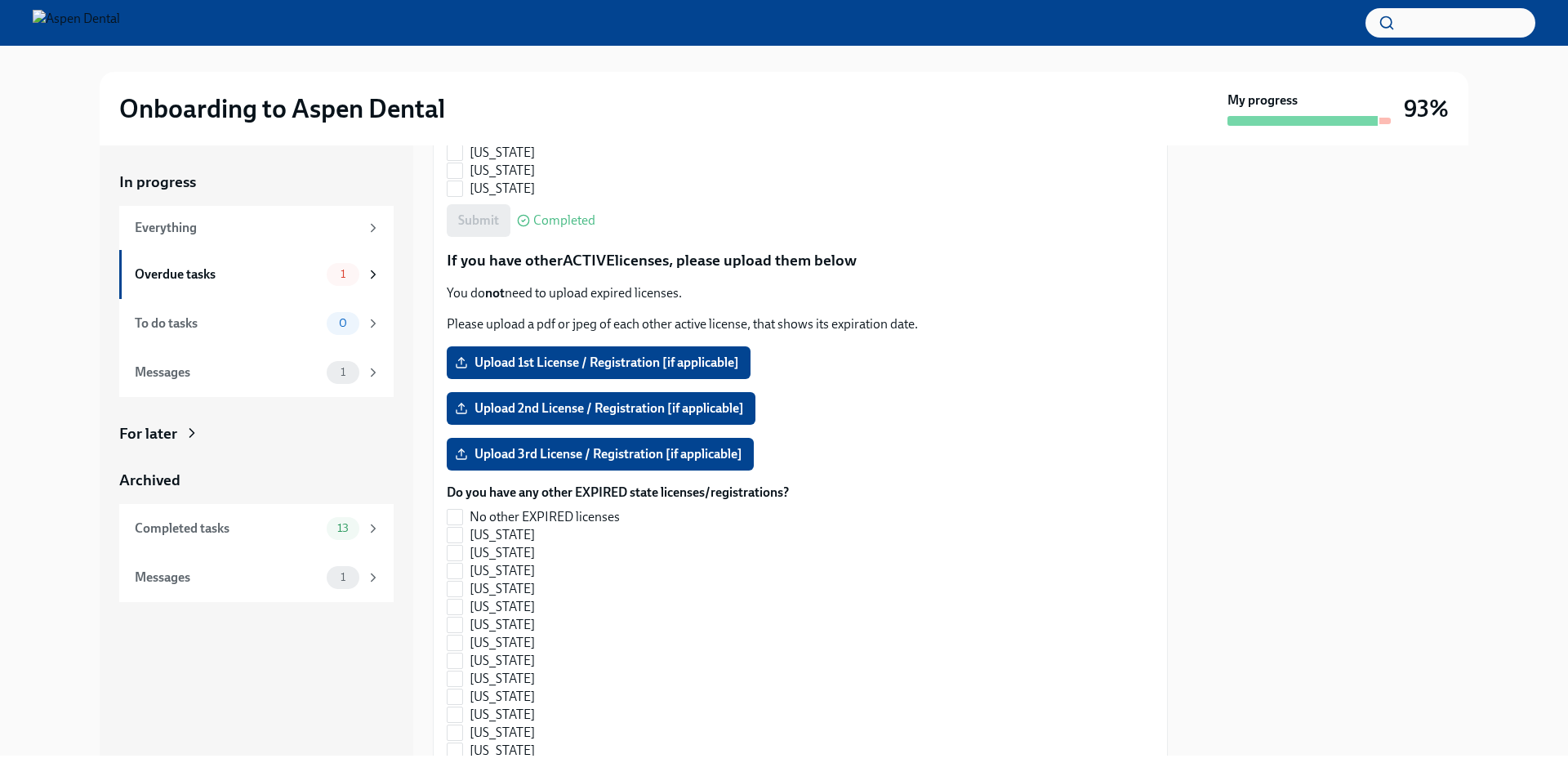 scroll, scrollTop: 1470, scrollLeft: 0, axis: vertical 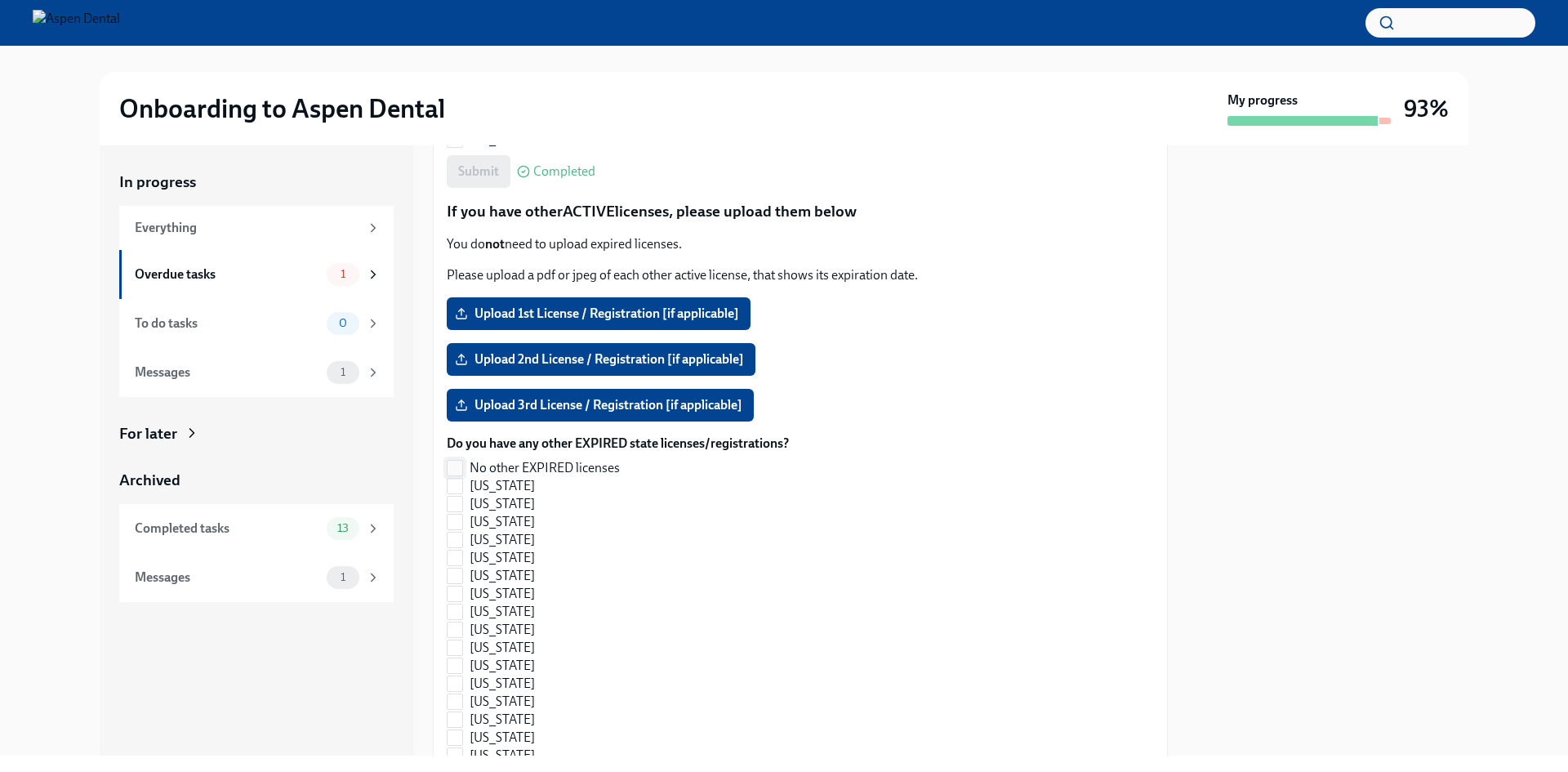 click on "No other EXPIRED licenses" at bounding box center (455, 468) 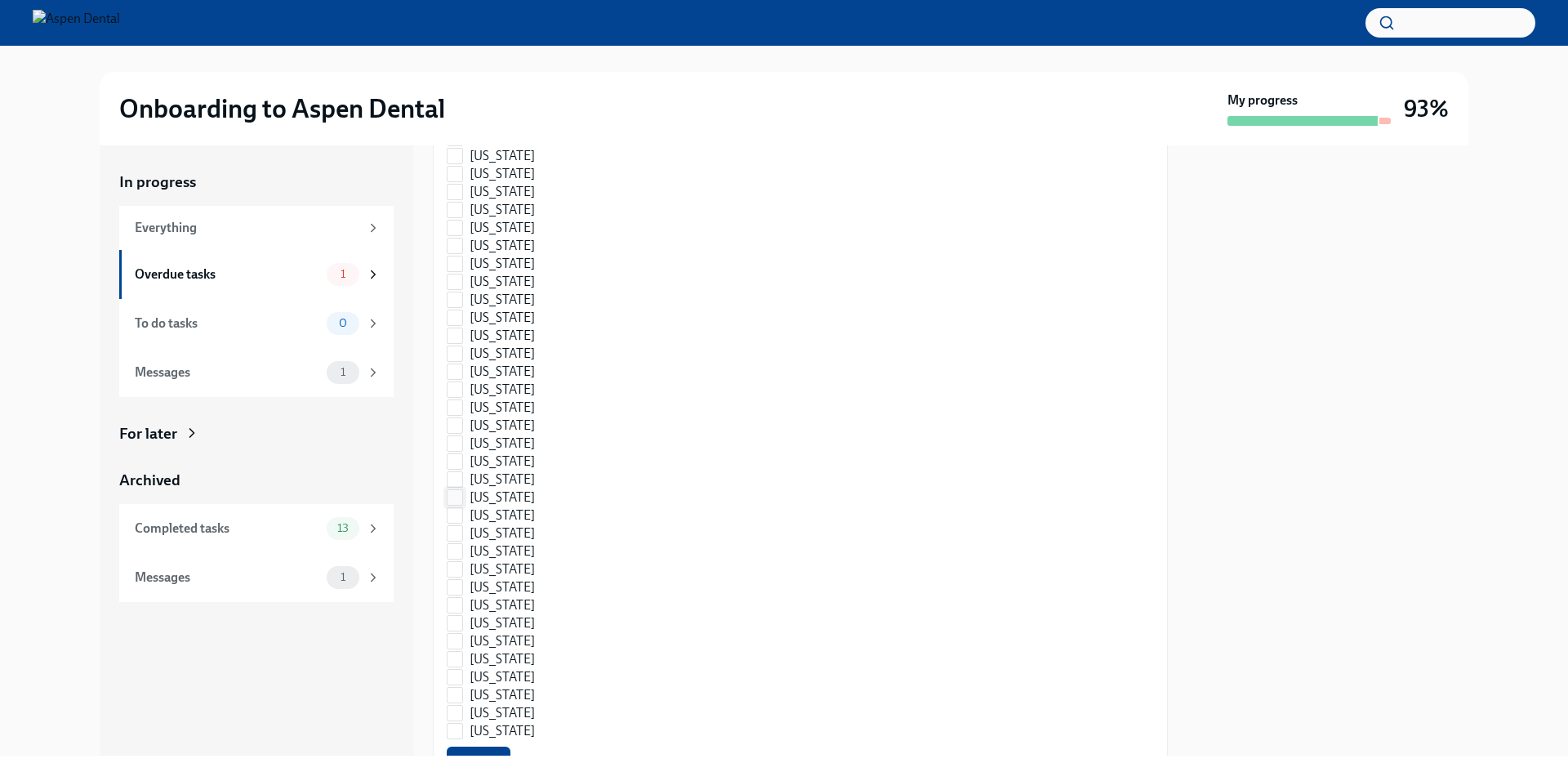 scroll, scrollTop: 2259, scrollLeft: 0, axis: vertical 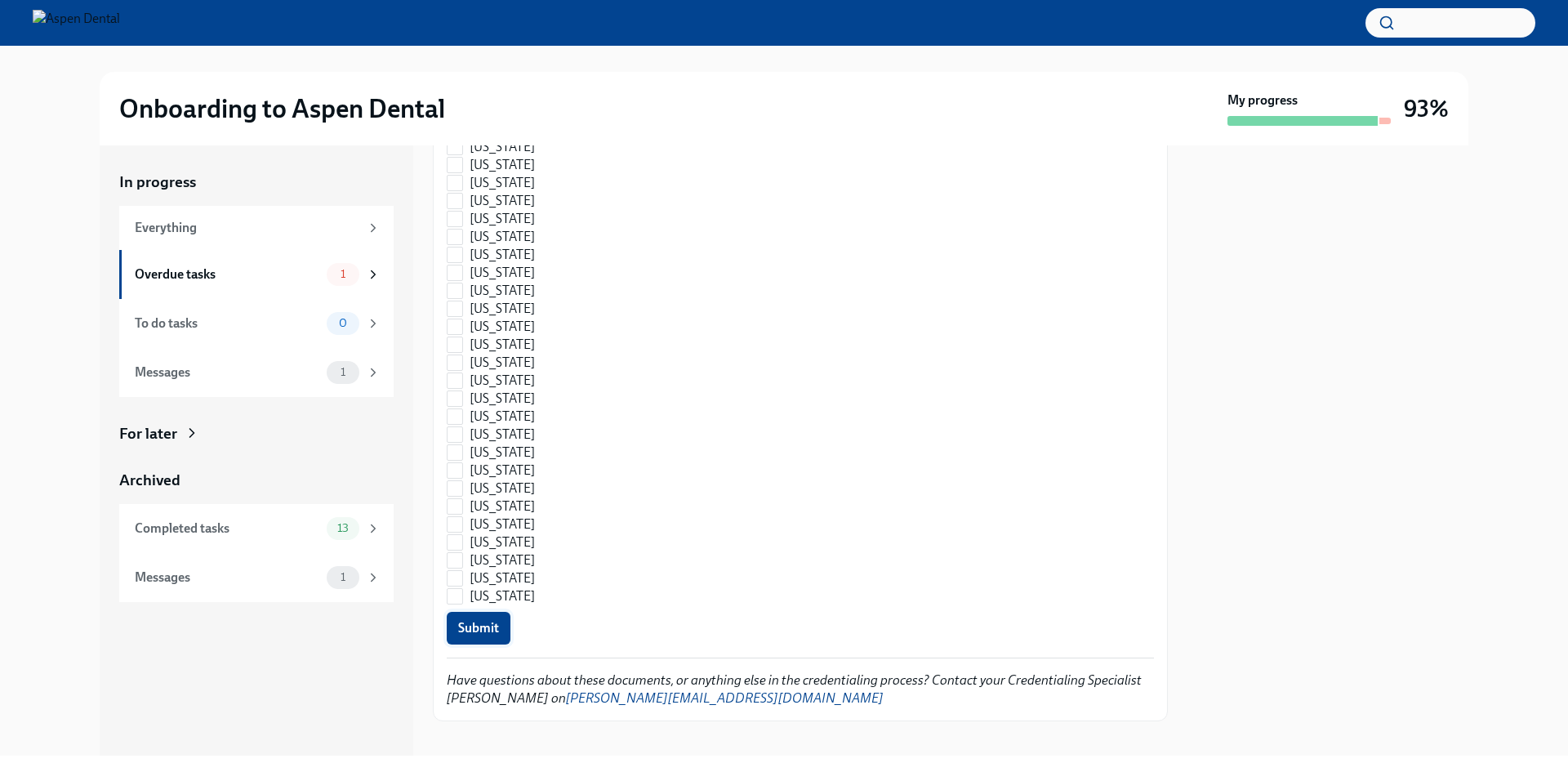 click on "Submit" at bounding box center [479, 628] 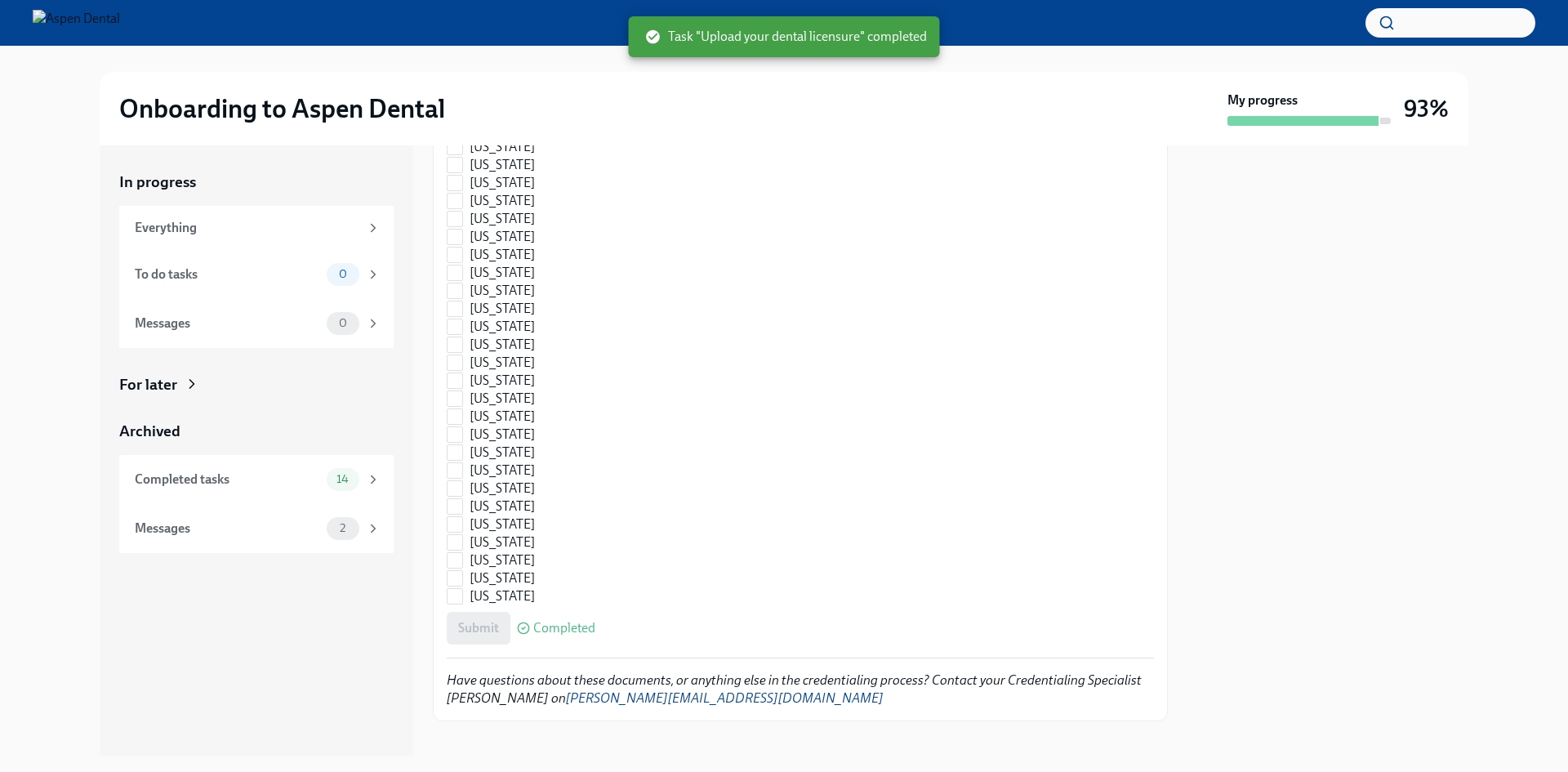 checkbox on "true" 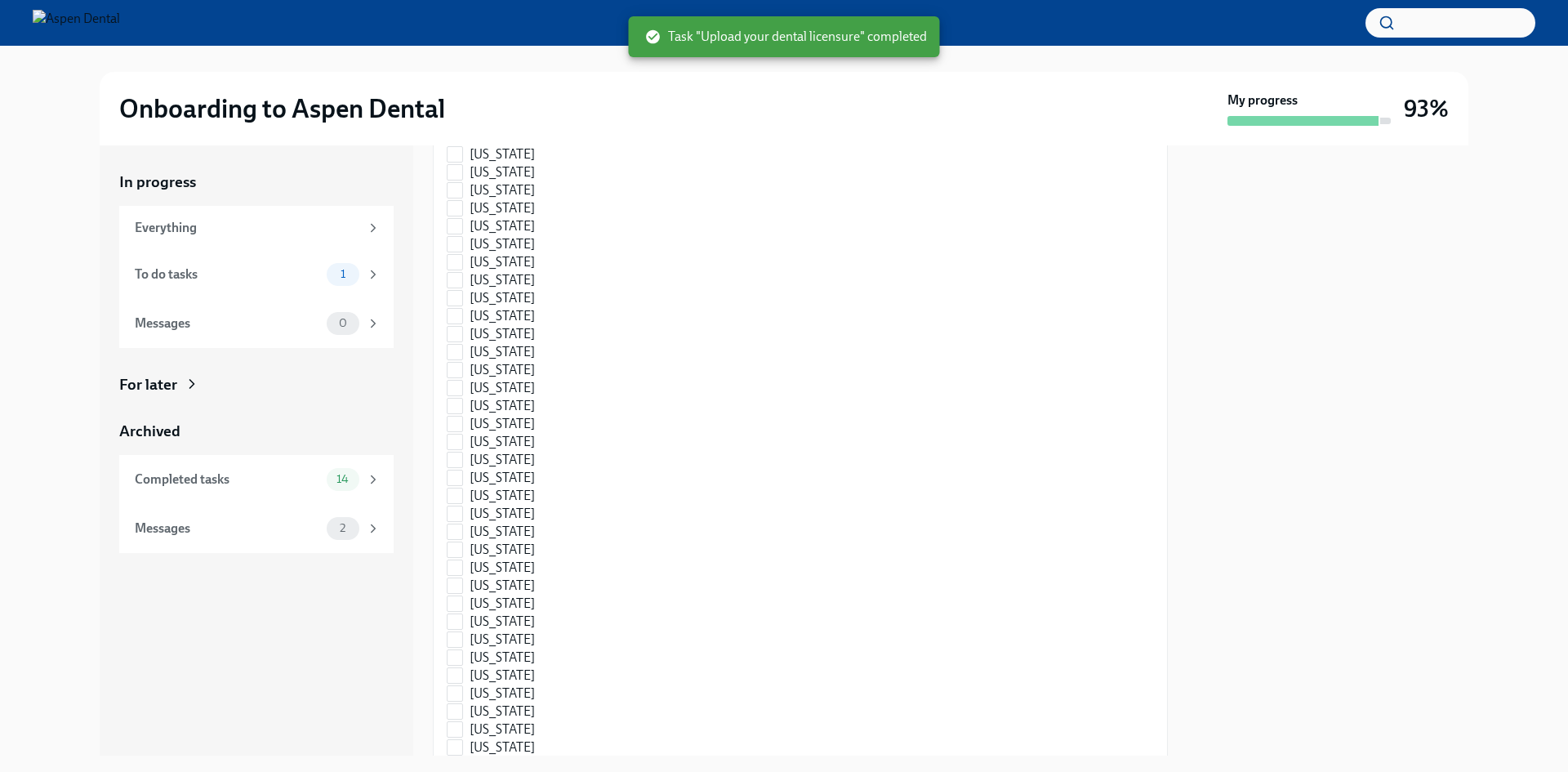 scroll, scrollTop: 625, scrollLeft: 0, axis: vertical 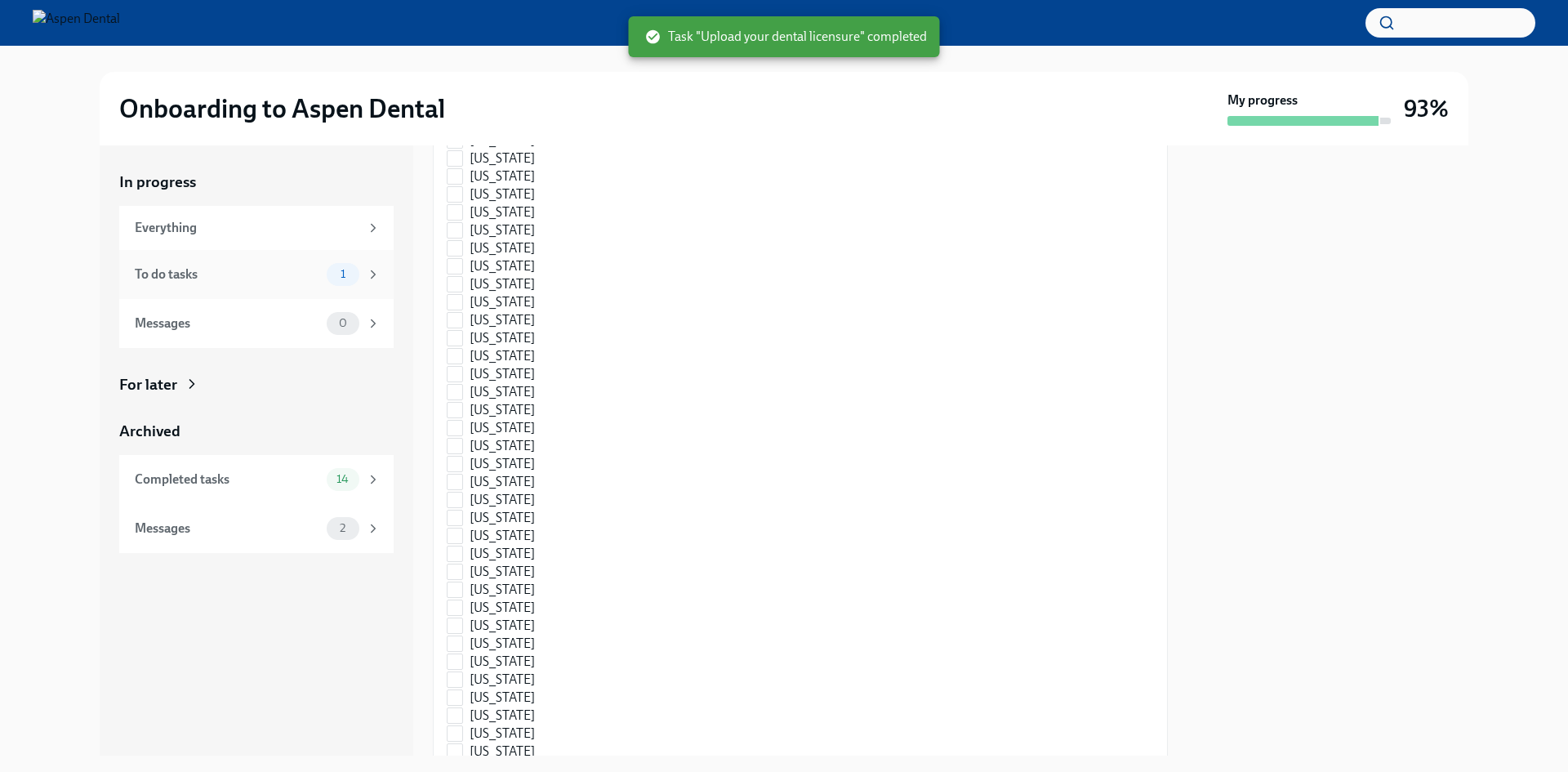 click on "1" at bounding box center (343, 274) 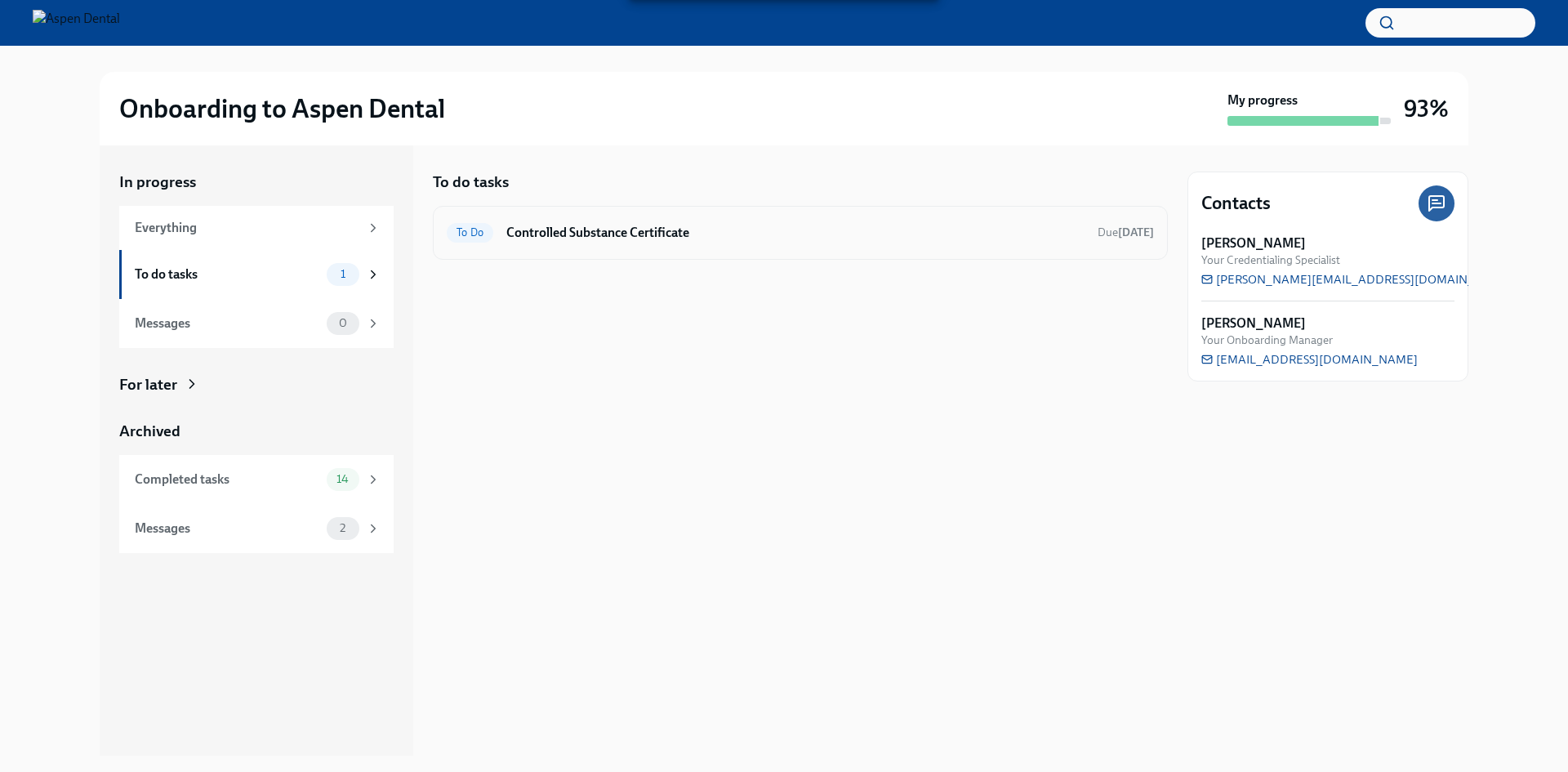 click on "Controlled Substance Certificate" at bounding box center [795, 233] 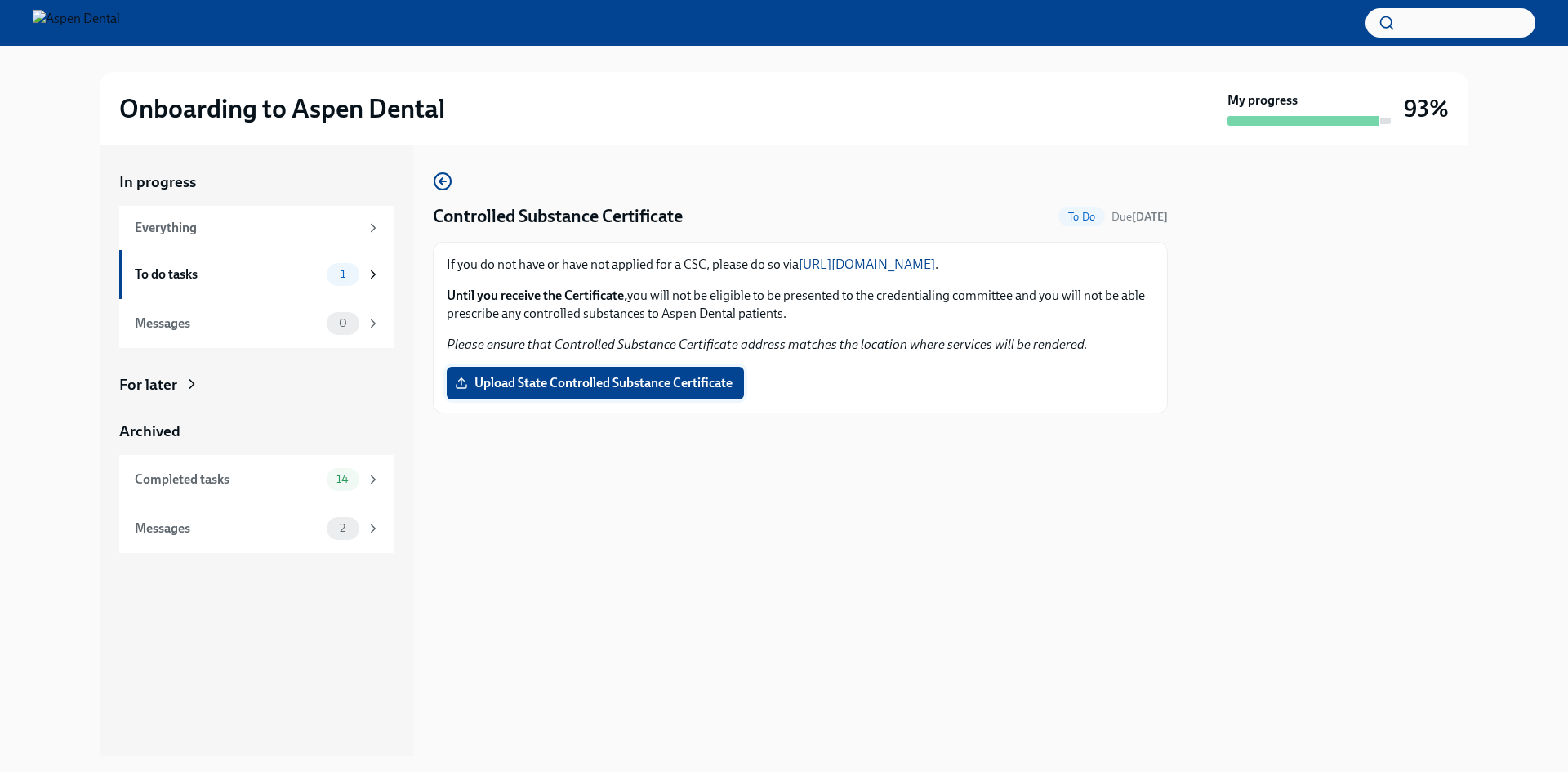click on "Upload State Controlled Substance Certificate" at bounding box center (595, 383) 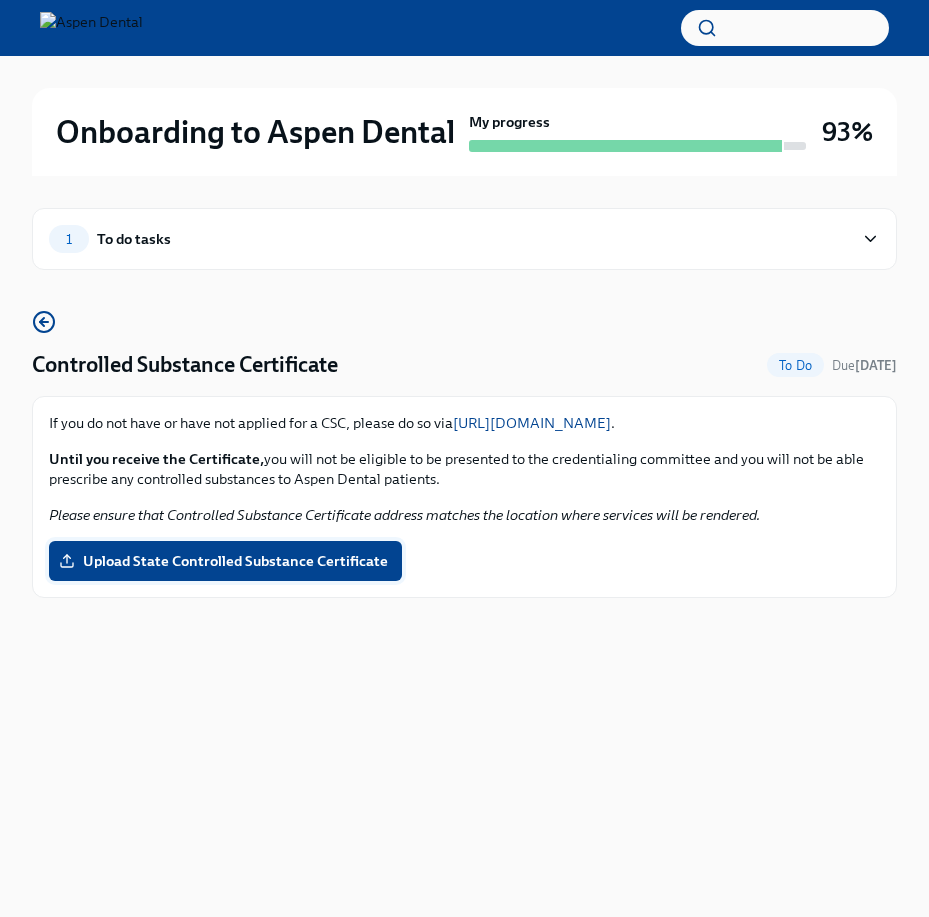 click on "Upload State Controlled Substance Certificate" at bounding box center (225, 561) 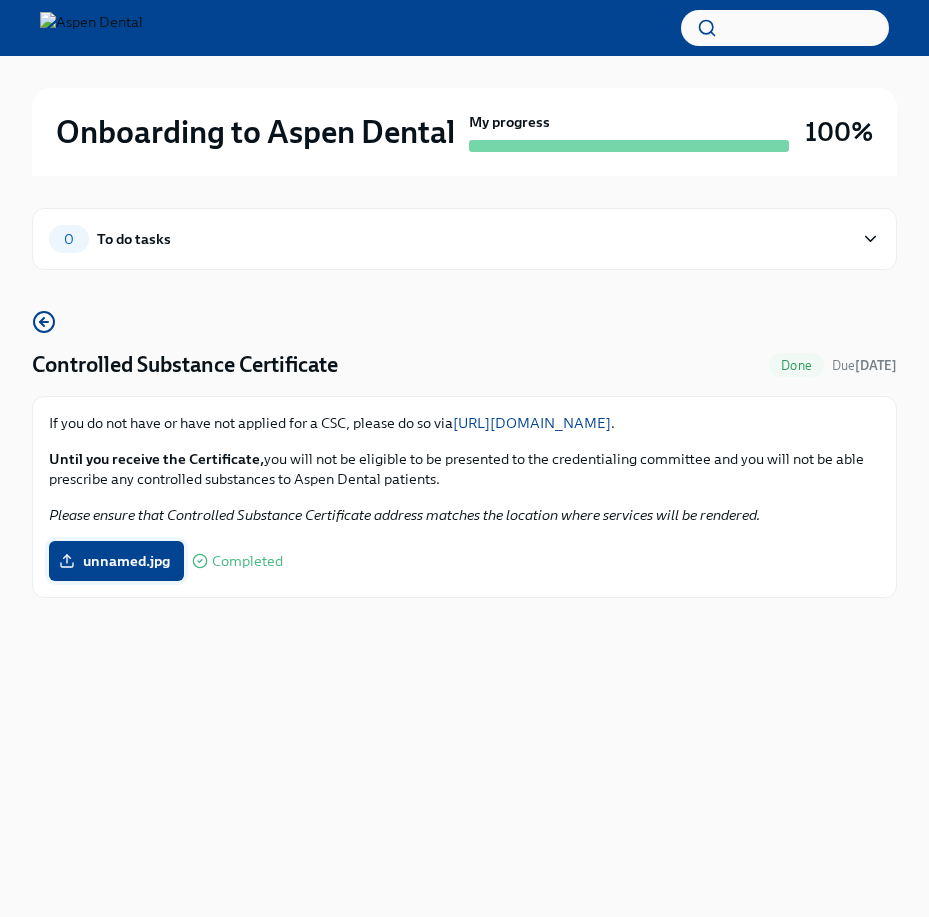 click on "unnamed.jpg" at bounding box center [116, 561] 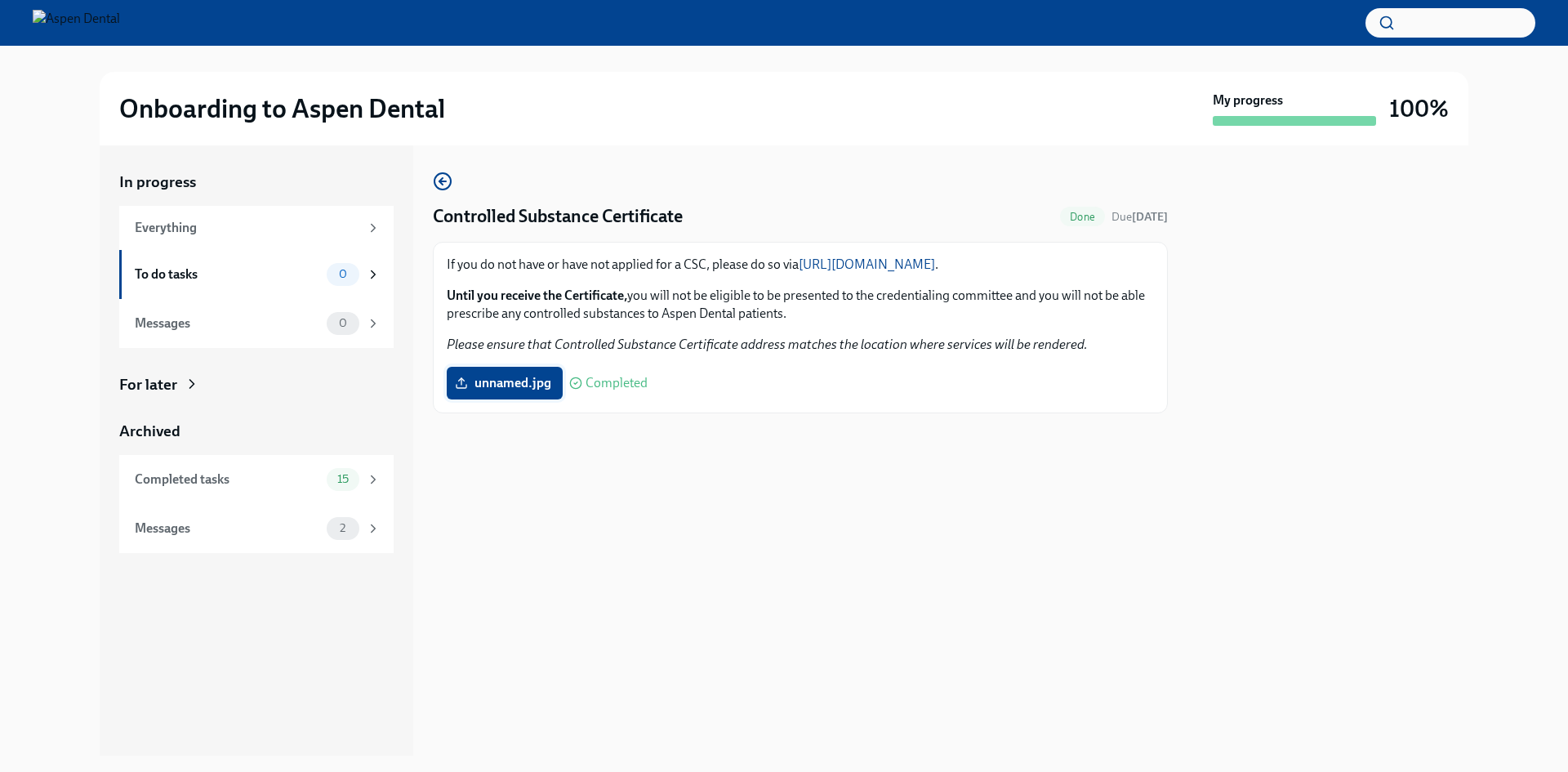 click on "unnamed.jpg" at bounding box center [505, 383] 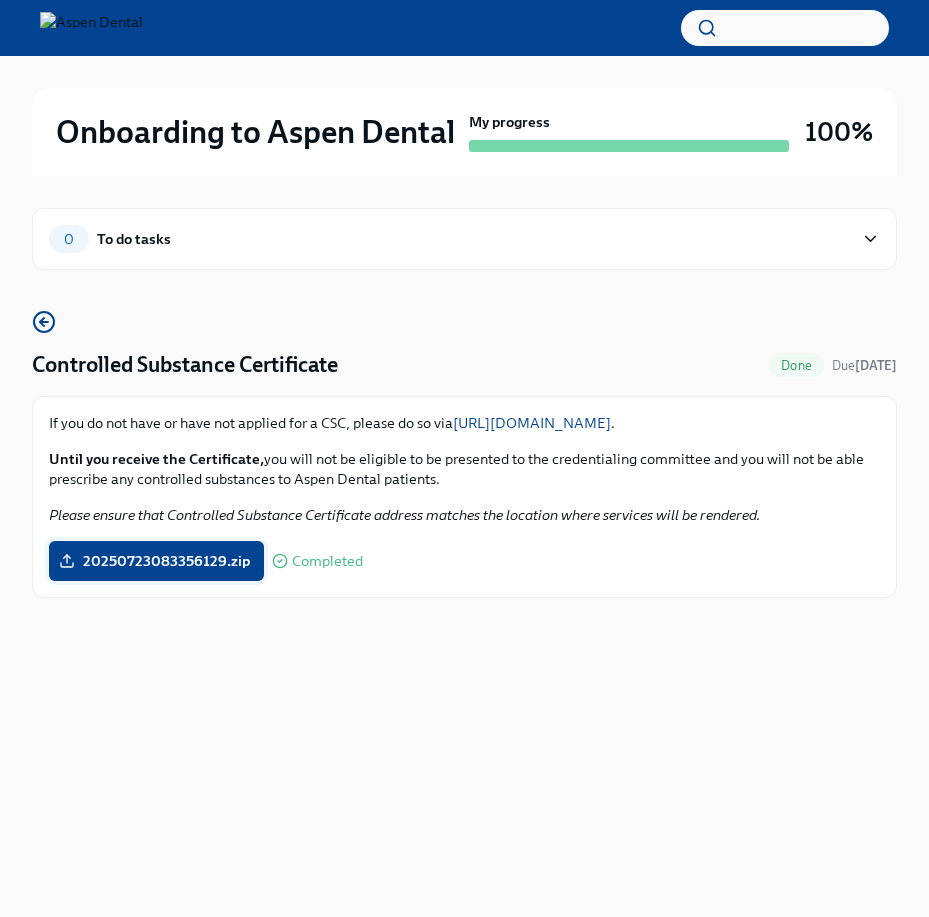 click on "20250723083356129.zip" at bounding box center (156, 561) 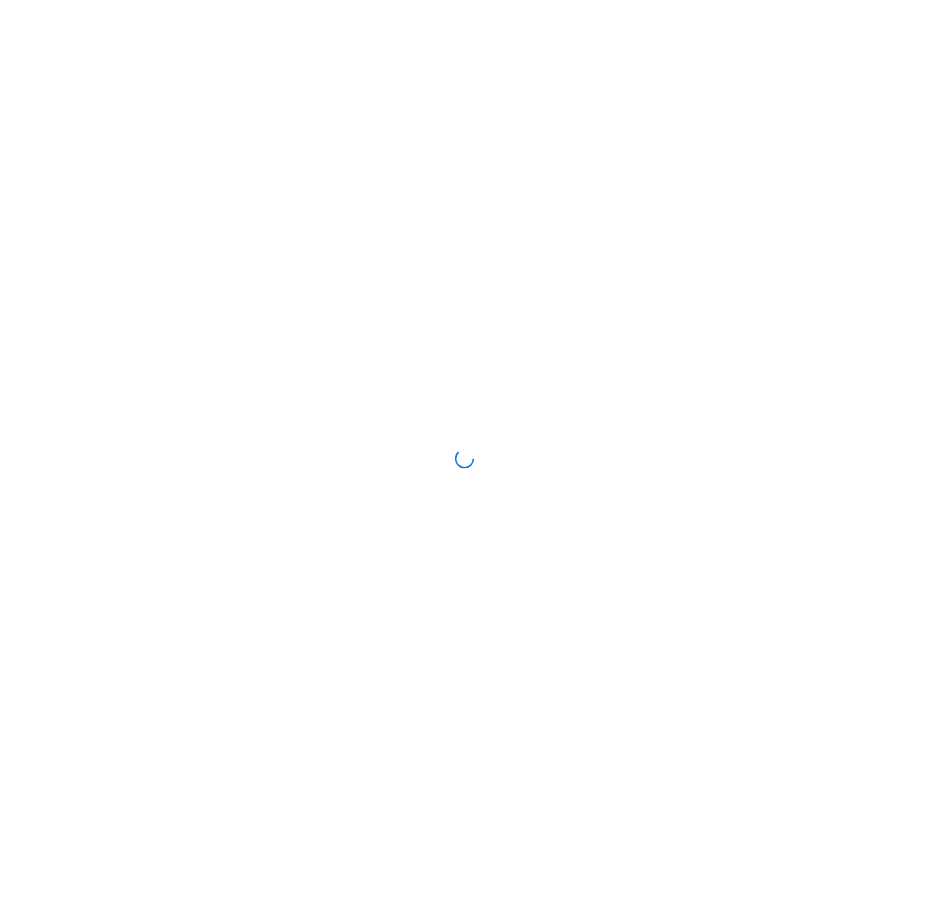 scroll, scrollTop: 0, scrollLeft: 0, axis: both 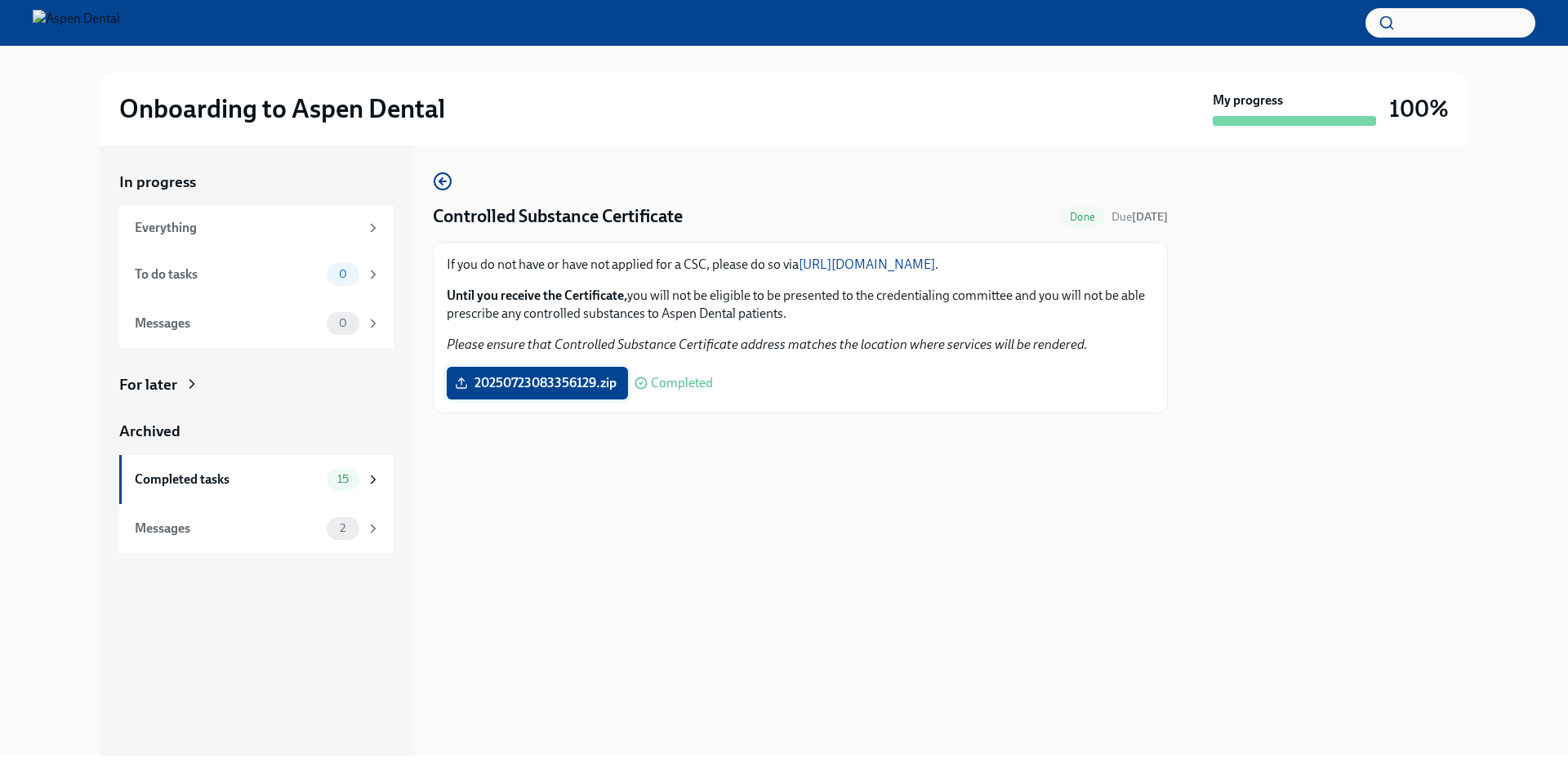 click on "20250723083356129.zip" at bounding box center (537, 383) 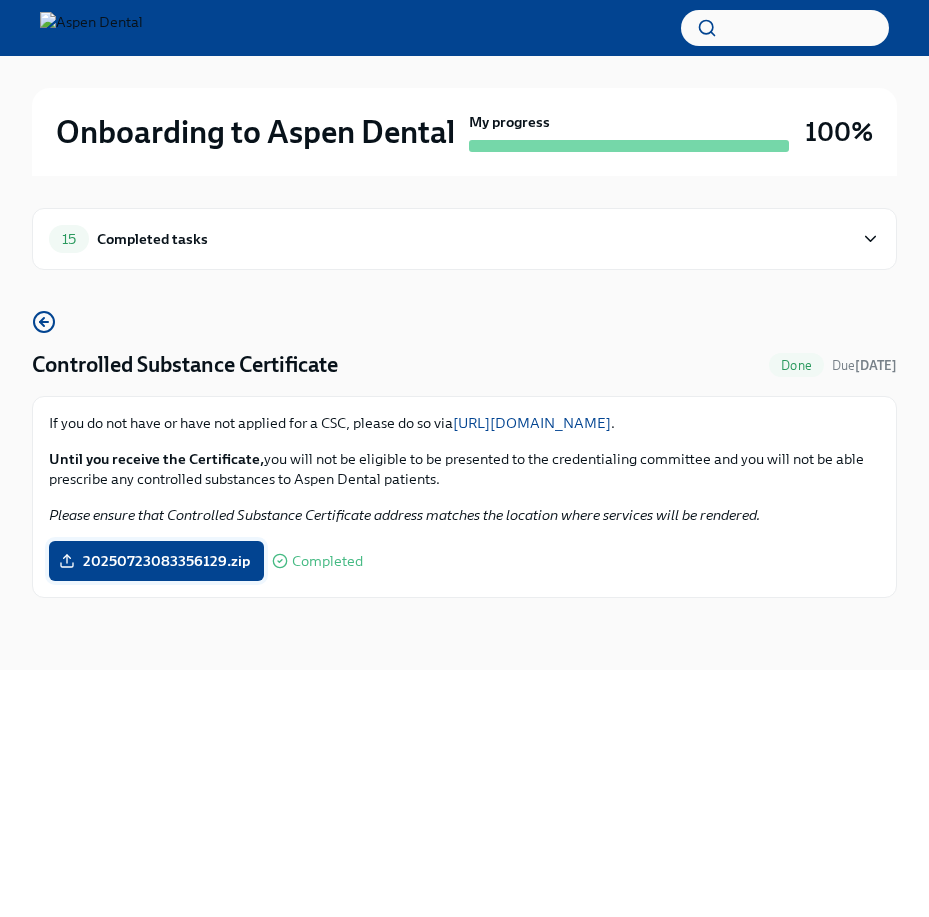 click on "20250723083356129.zip" at bounding box center (156, 561) 